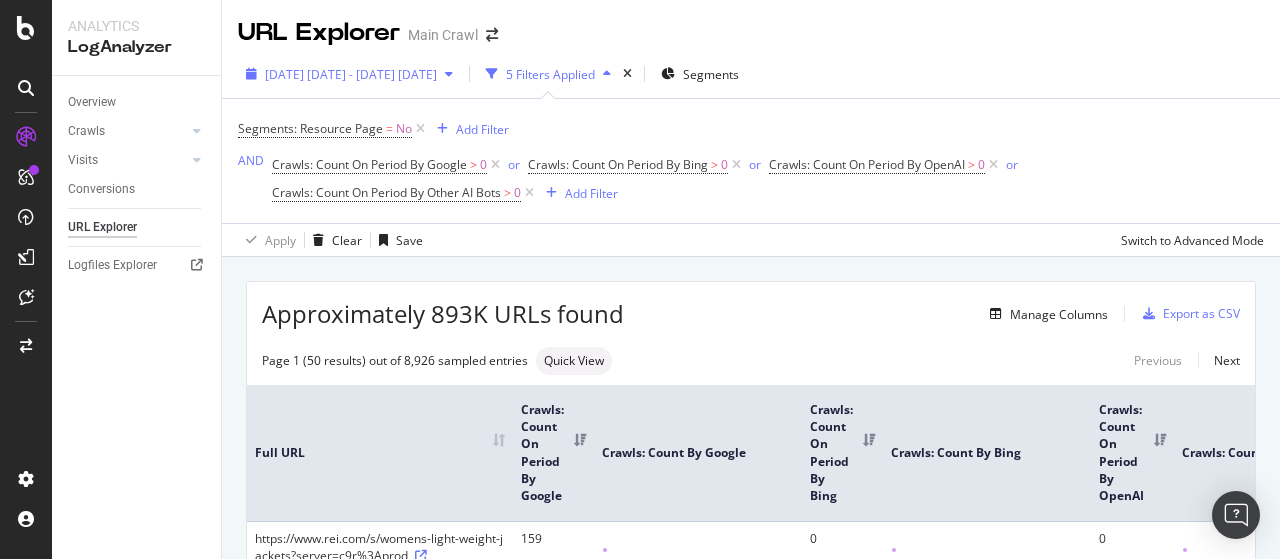 scroll, scrollTop: 0, scrollLeft: 0, axis: both 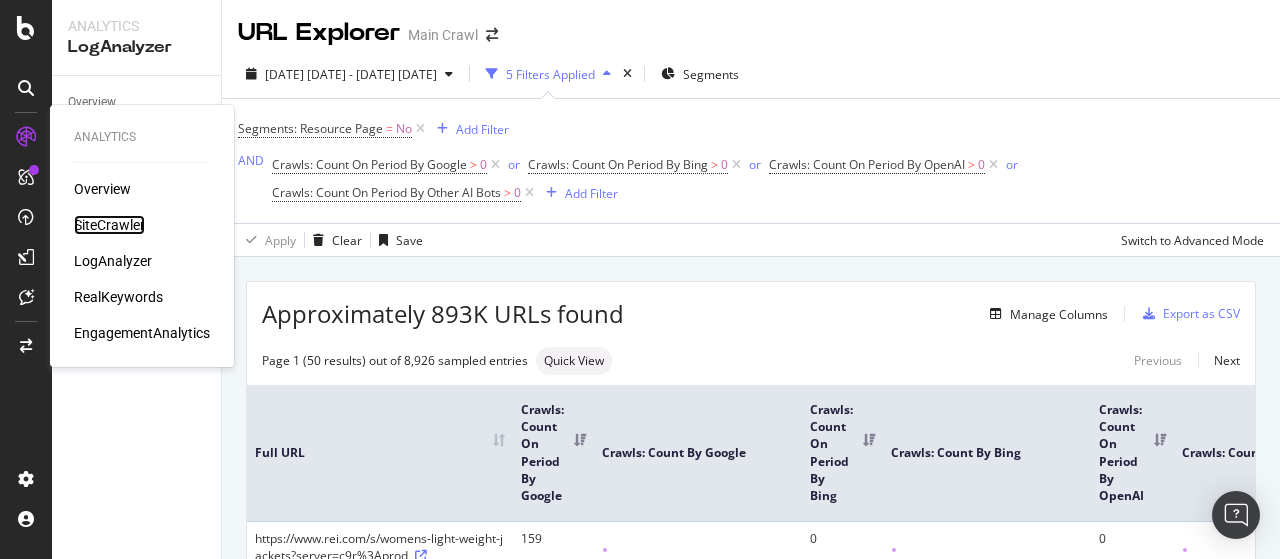 click on "SiteCrawler" at bounding box center (109, 225) 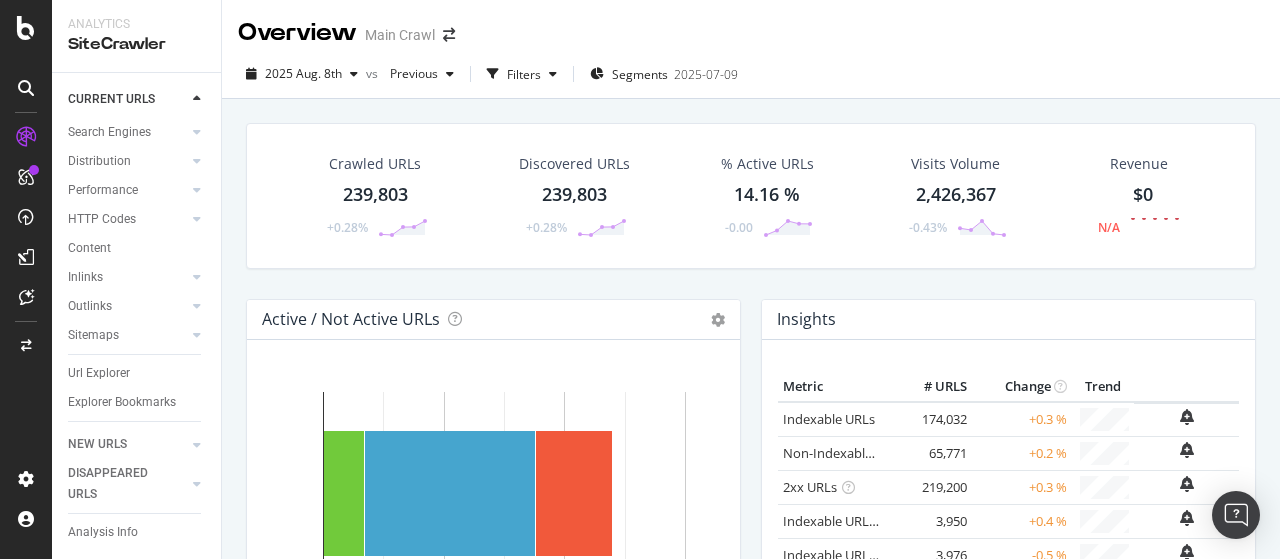 scroll, scrollTop: 132, scrollLeft: 0, axis: vertical 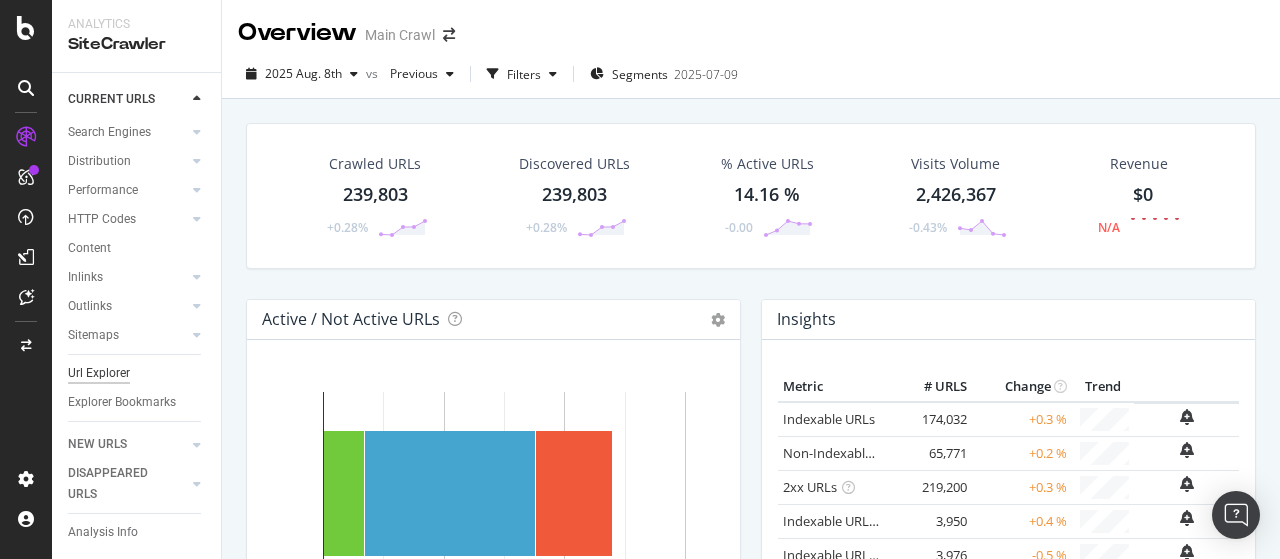 click on "Url Explorer" at bounding box center (99, 373) 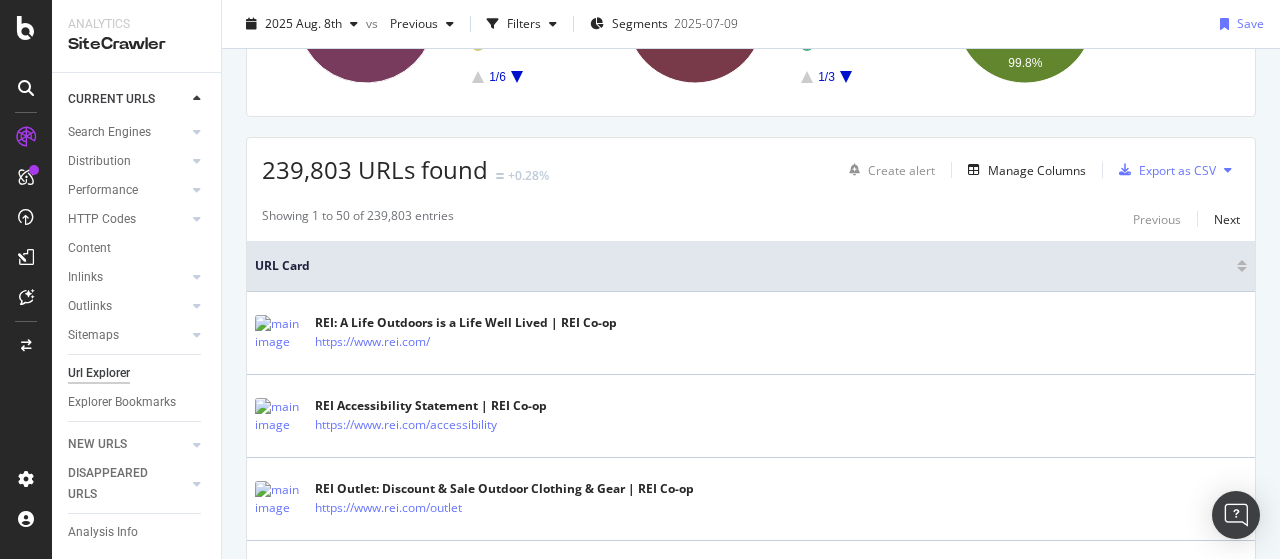 scroll, scrollTop: 0, scrollLeft: 0, axis: both 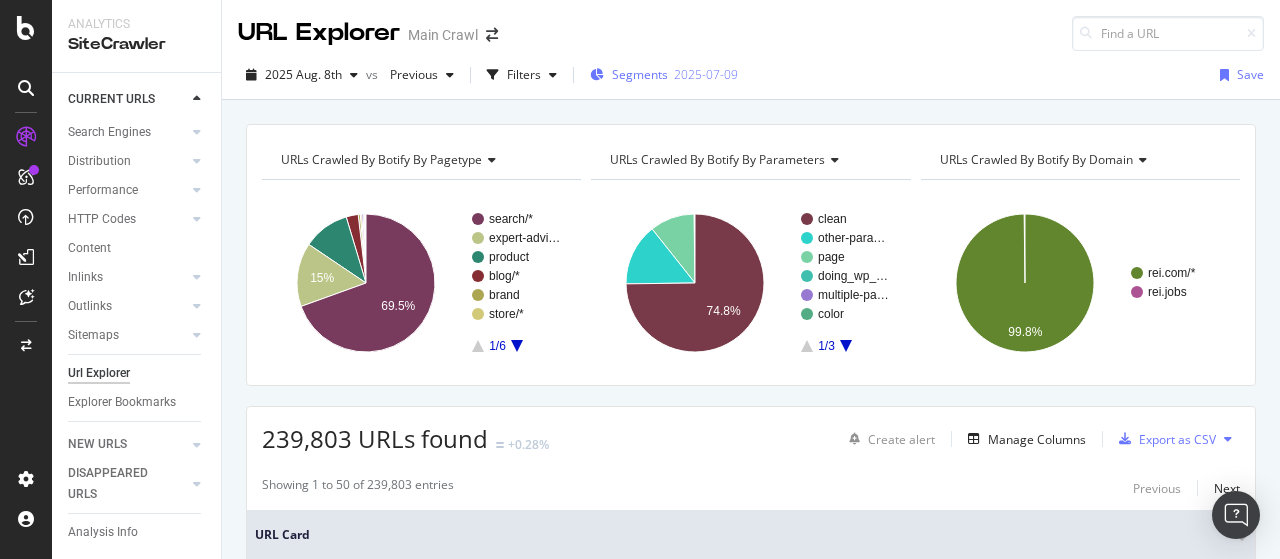 click on "Segments" at bounding box center [640, 74] 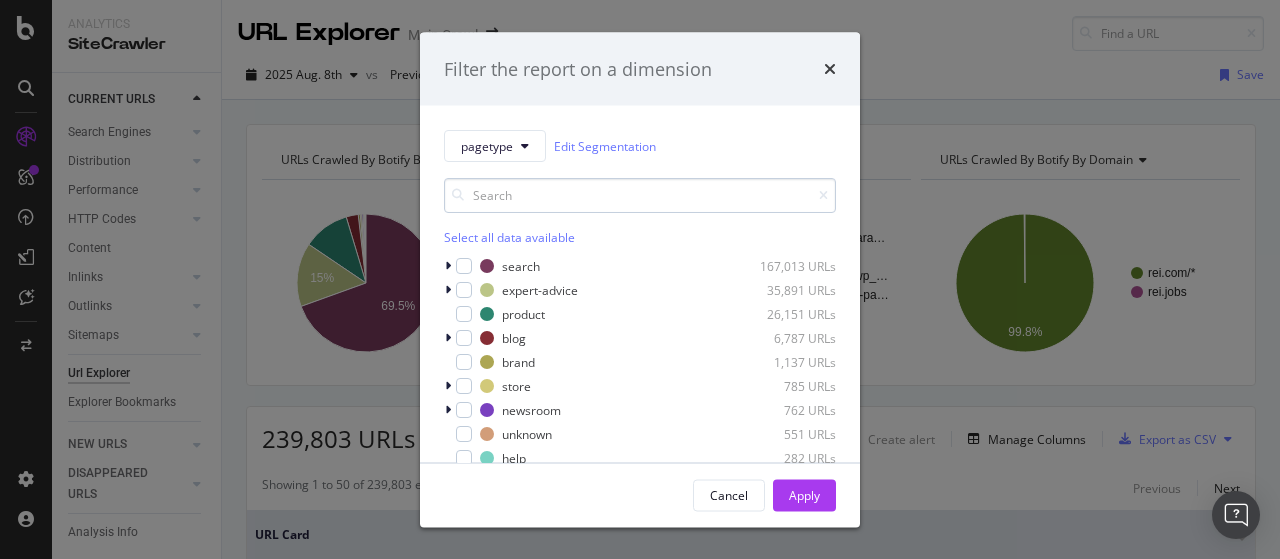 click at bounding box center [640, 195] 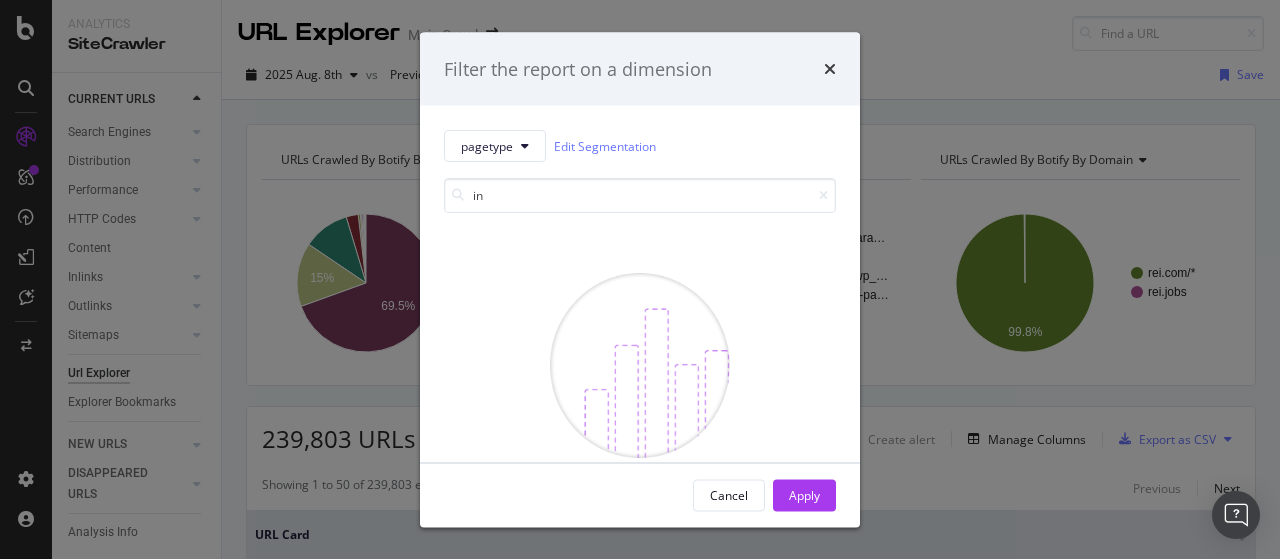 type on "i" 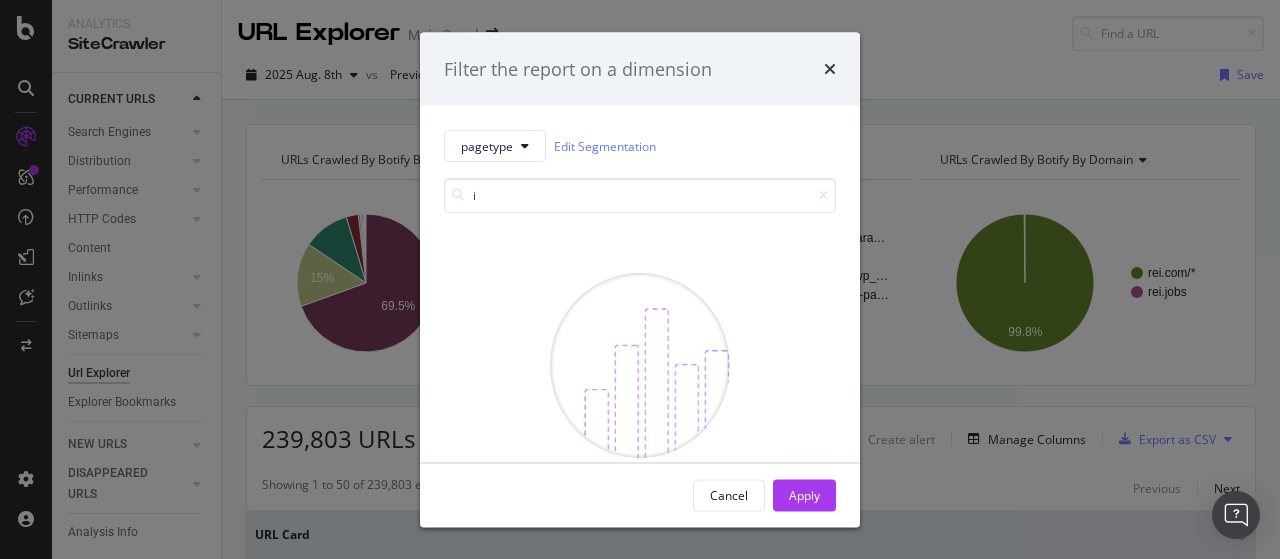 type 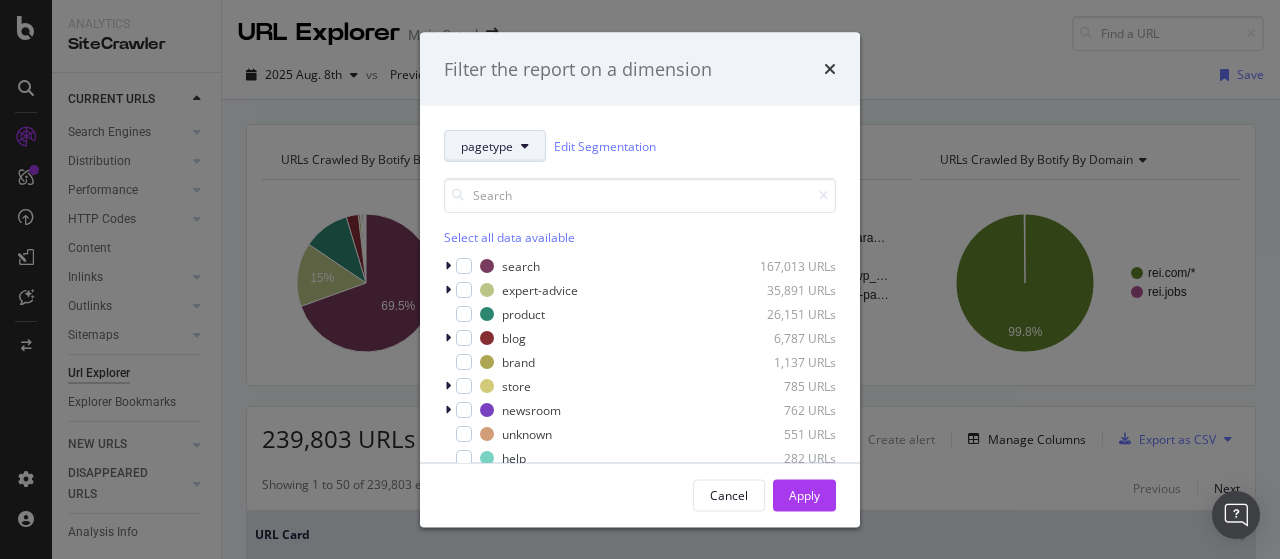 click on "pagetype" at bounding box center [487, 145] 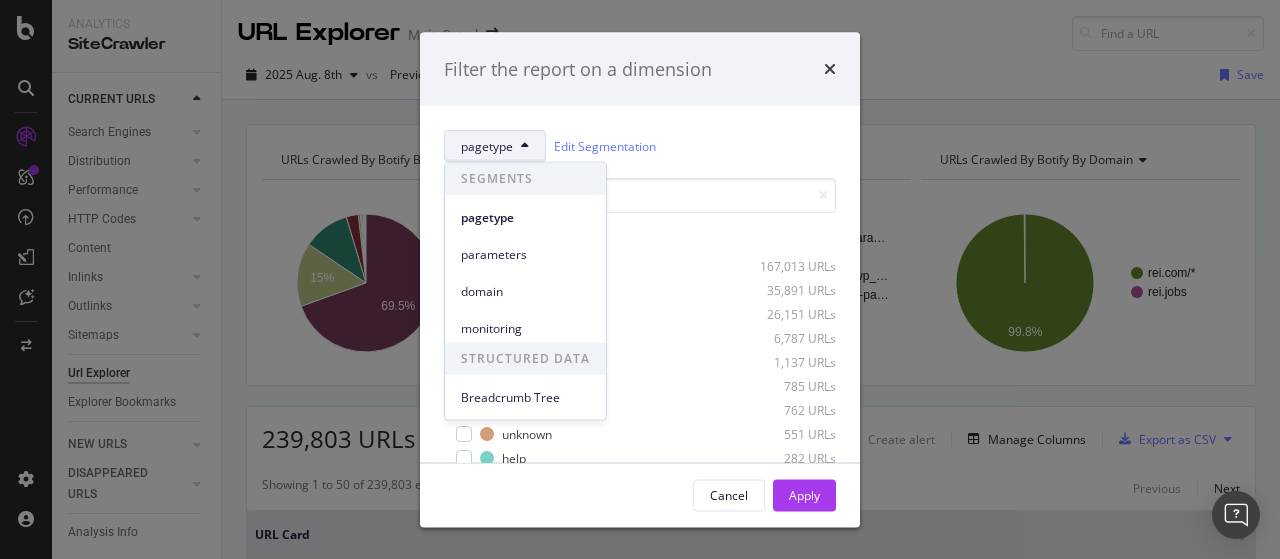 click at bounding box center (830, 69) 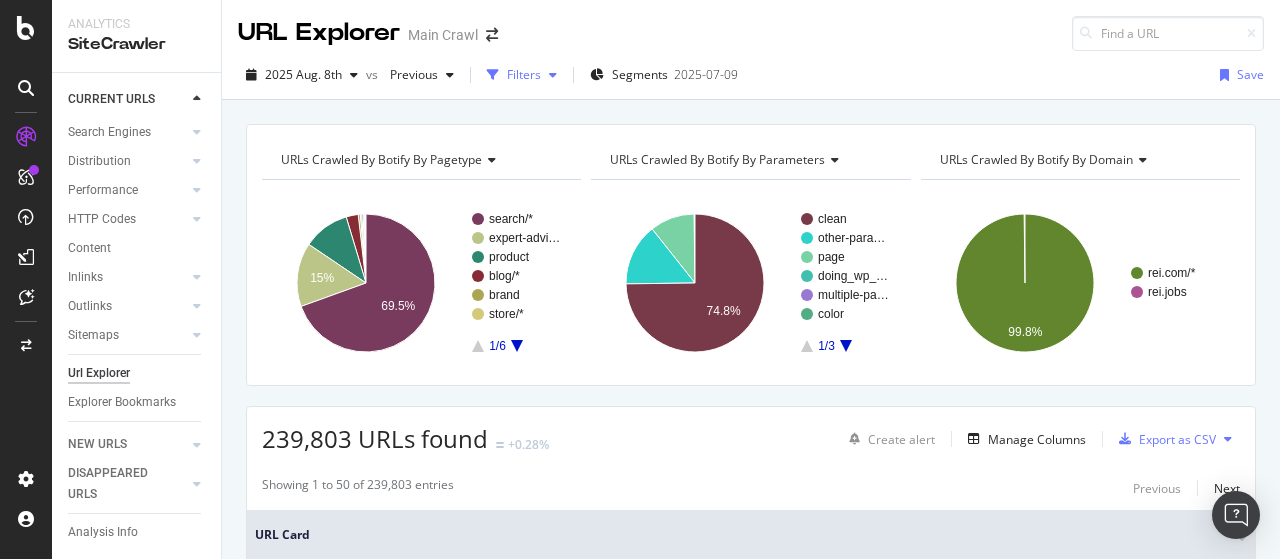click on "Filters" at bounding box center (524, 74) 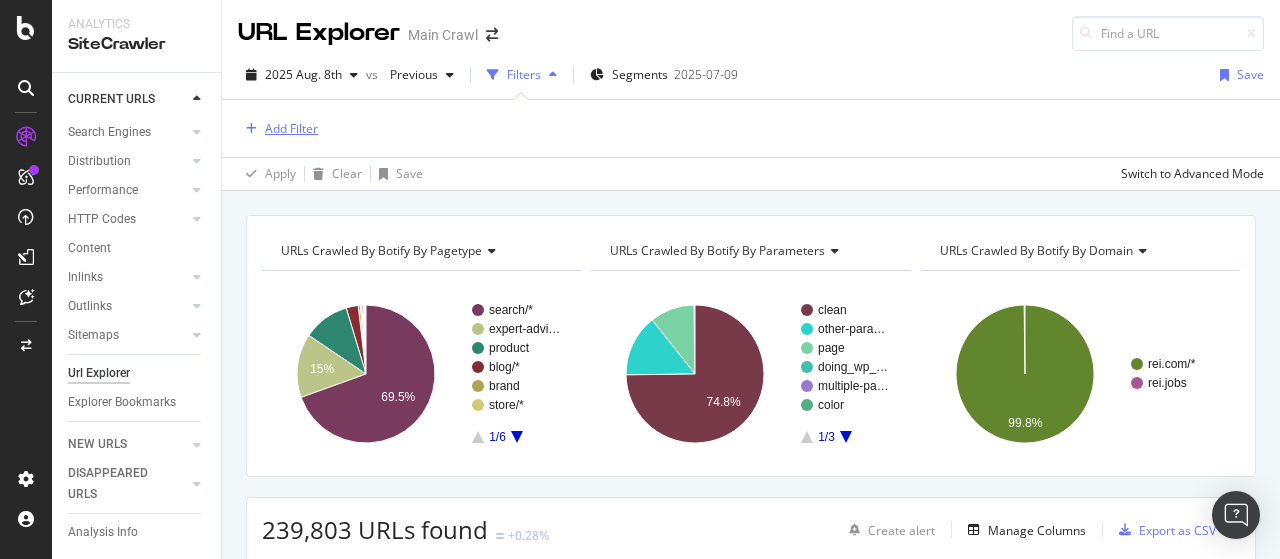 click on "Add Filter" at bounding box center (291, 128) 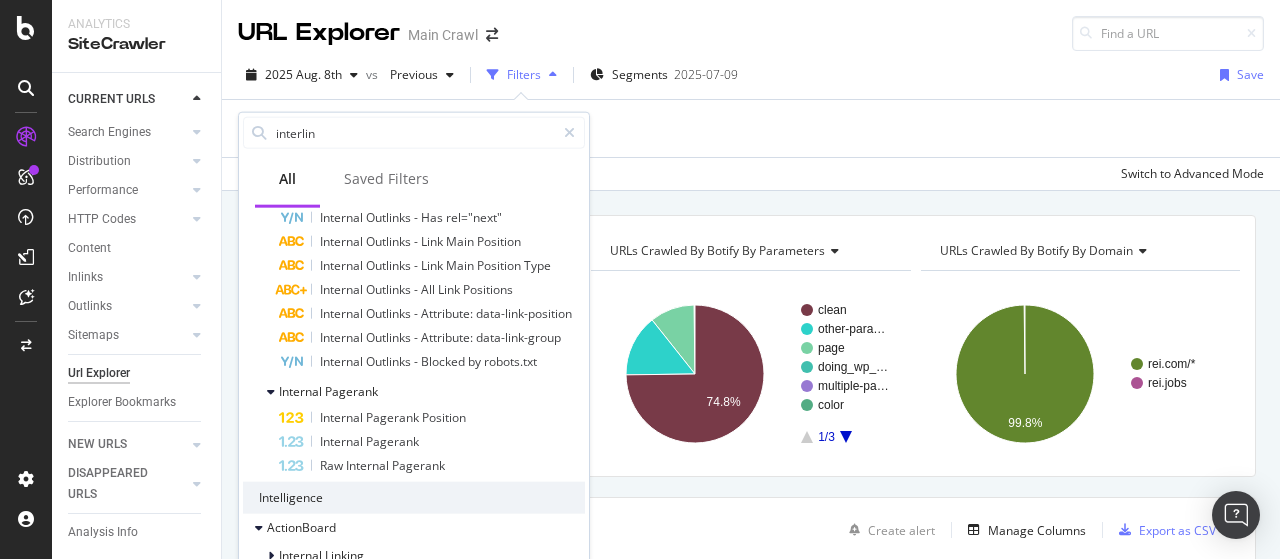 scroll, scrollTop: 0, scrollLeft: 0, axis: both 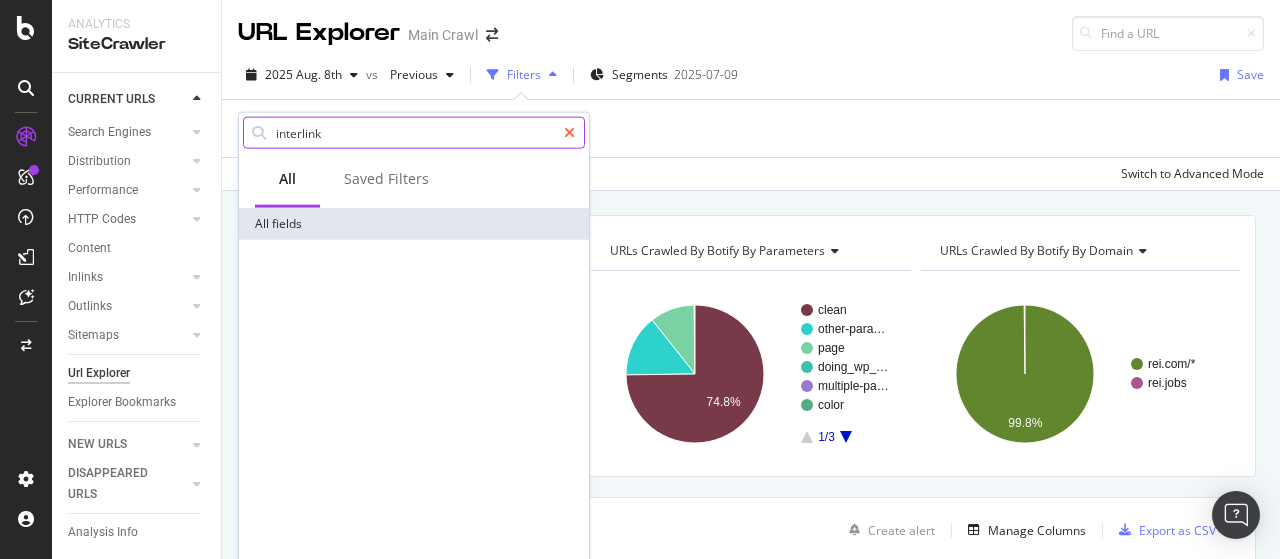 type on "interlink" 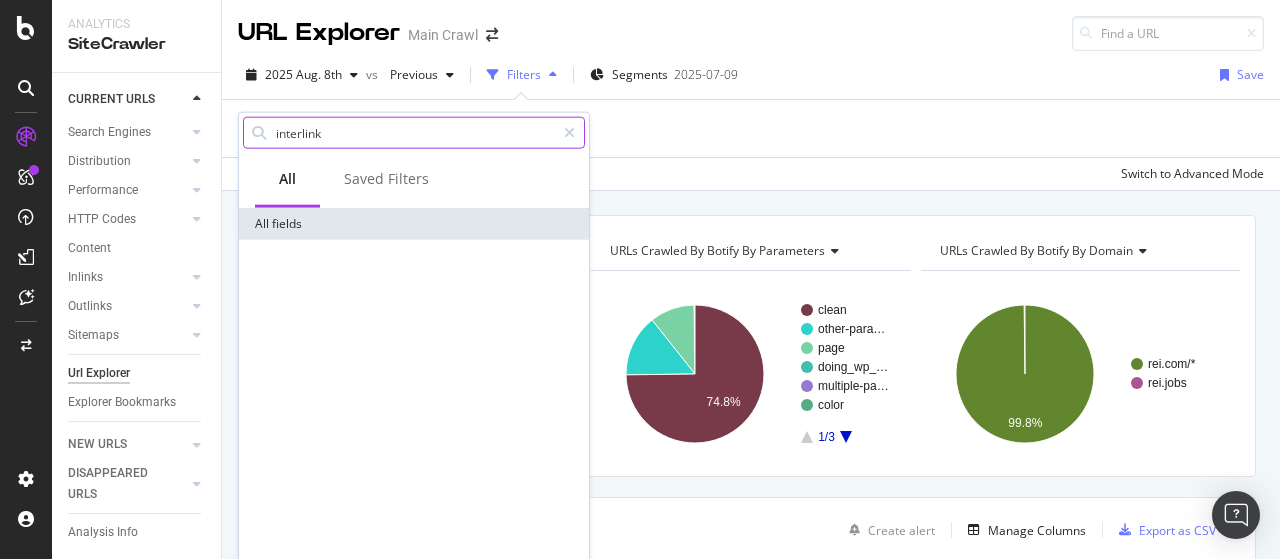 type 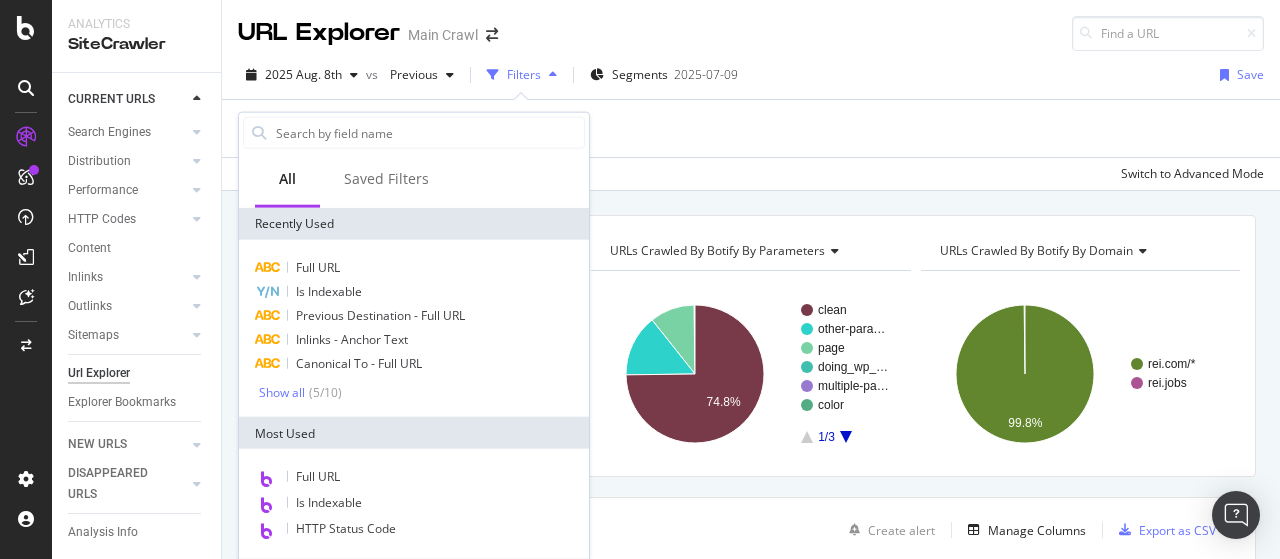 click on "Add Filter" at bounding box center (751, 128) 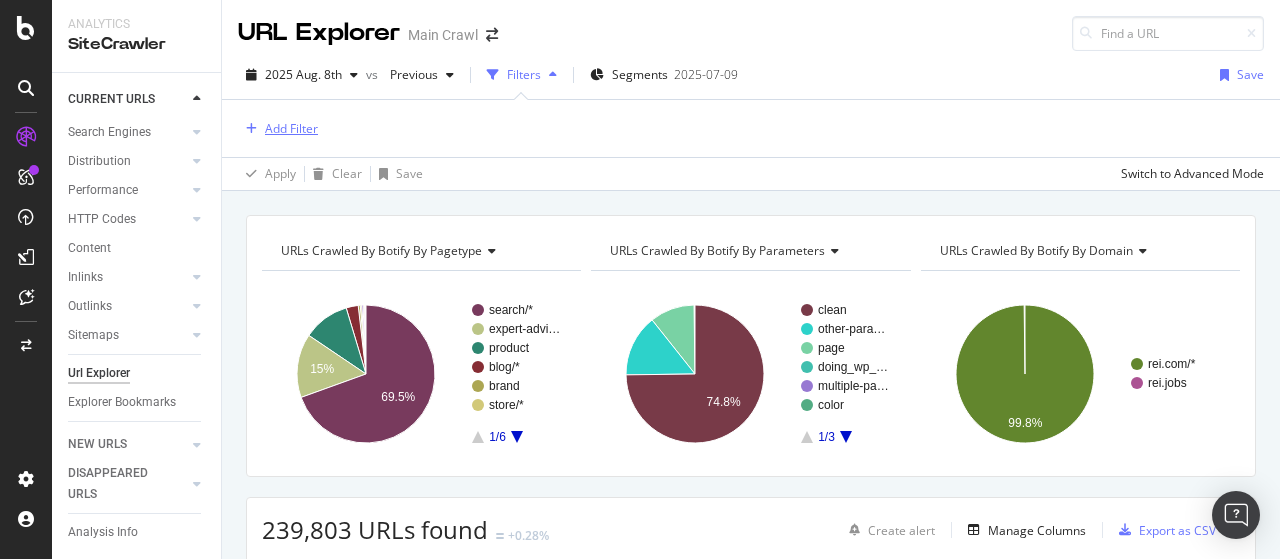 click on "Add Filter" at bounding box center (278, 129) 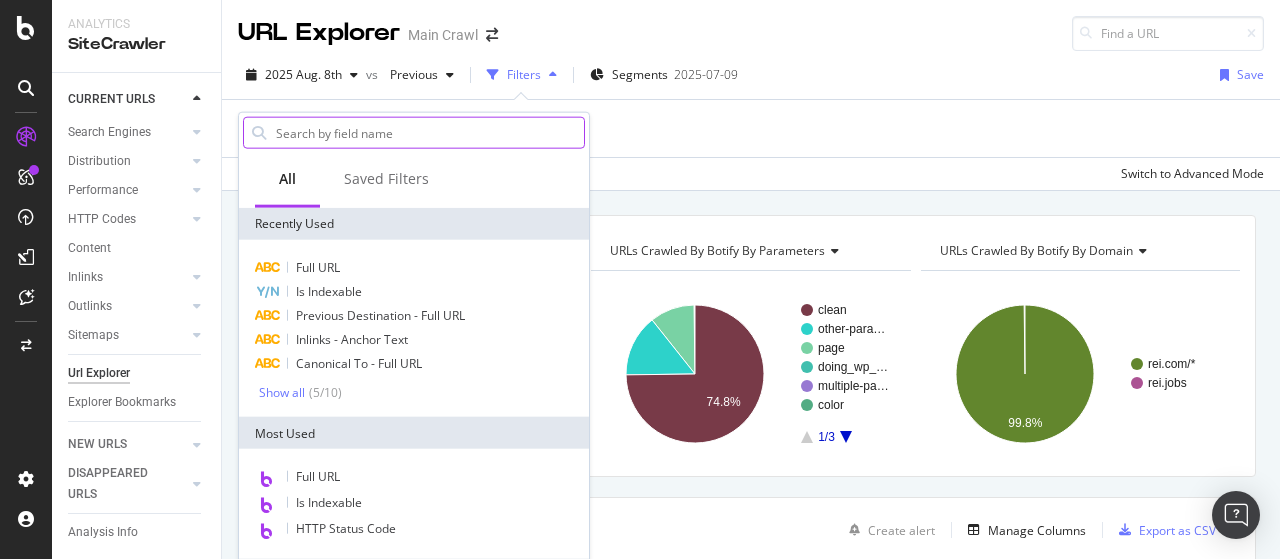 click at bounding box center [429, 133] 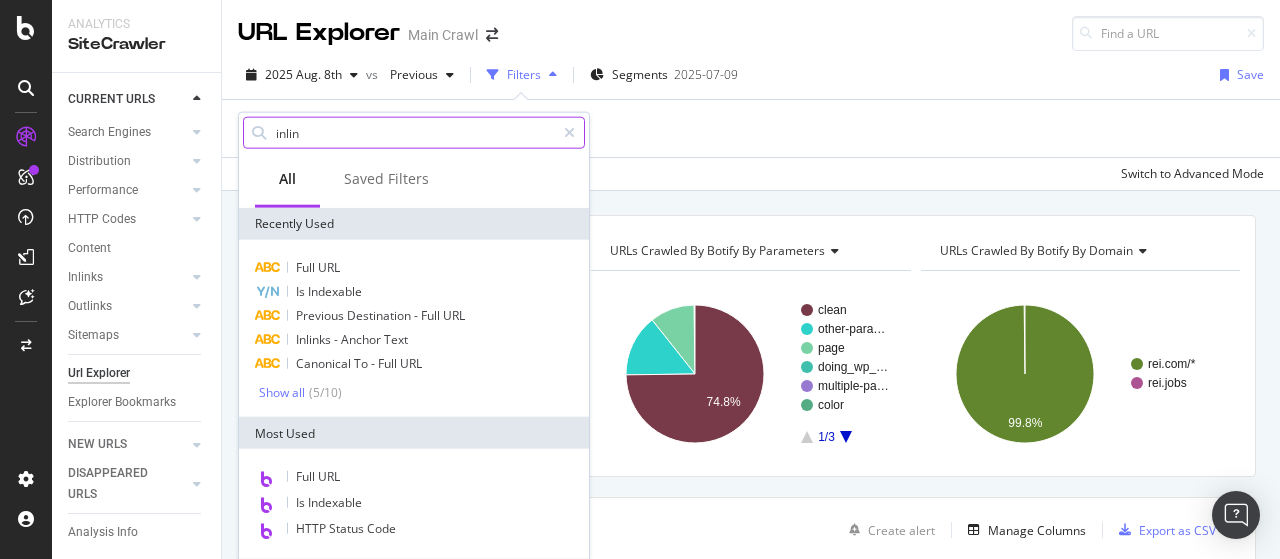 type on "inlink" 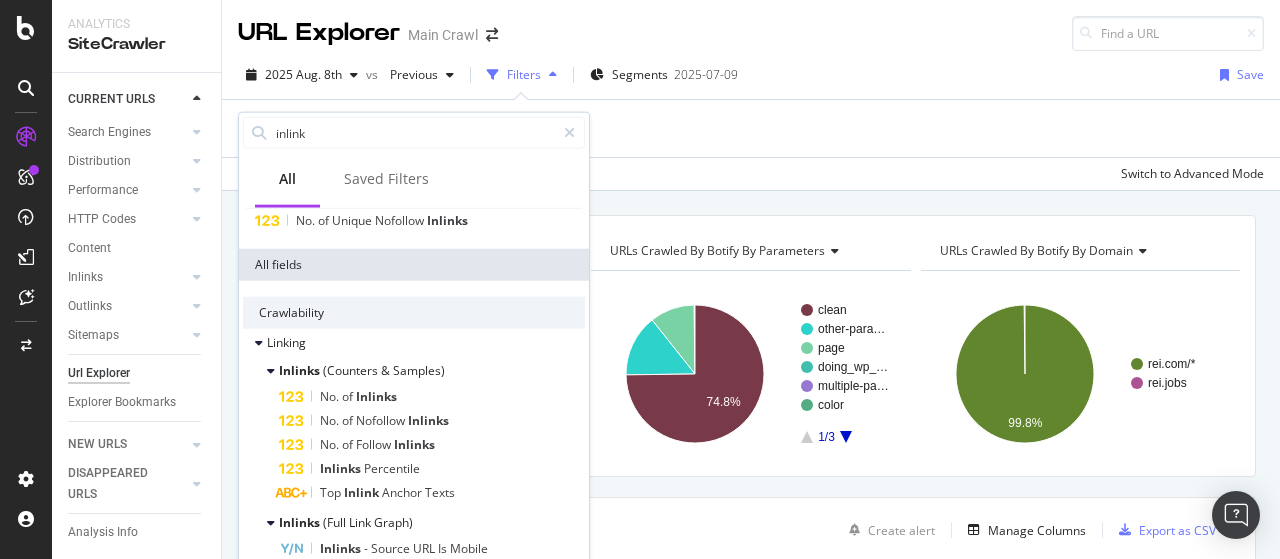scroll, scrollTop: 72, scrollLeft: 0, axis: vertical 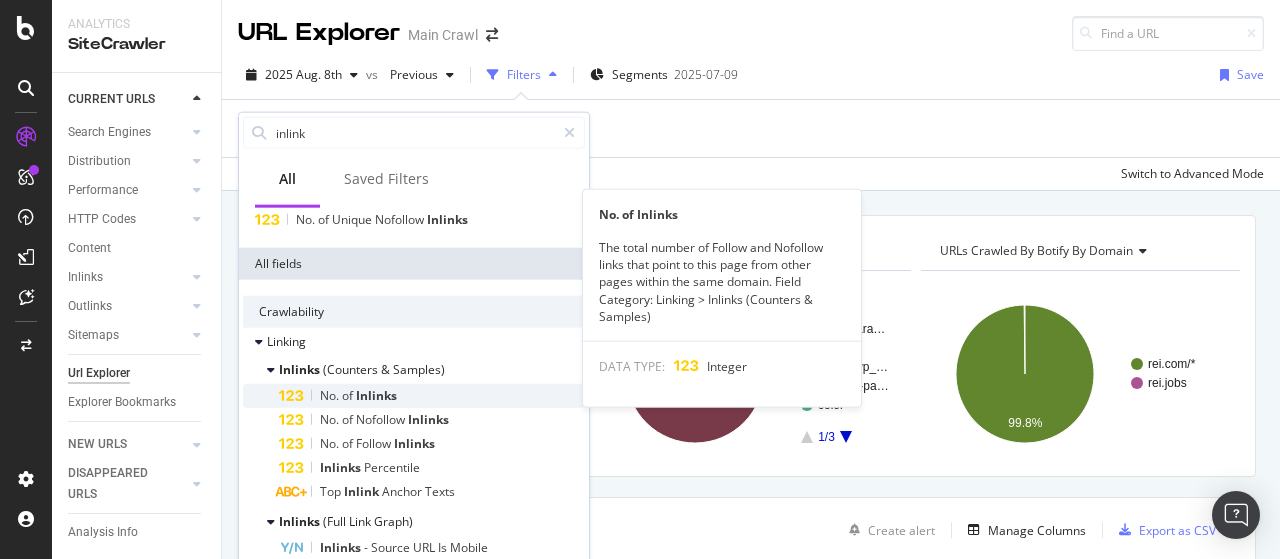 click on "of" at bounding box center [349, 395] 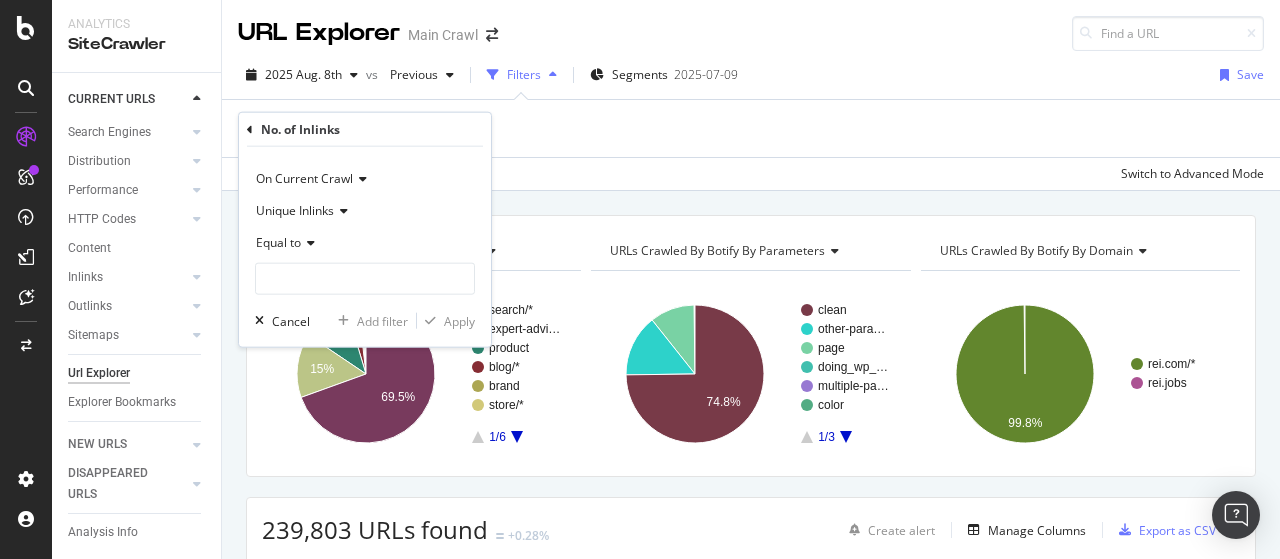 click on "Equal to" at bounding box center [278, 242] 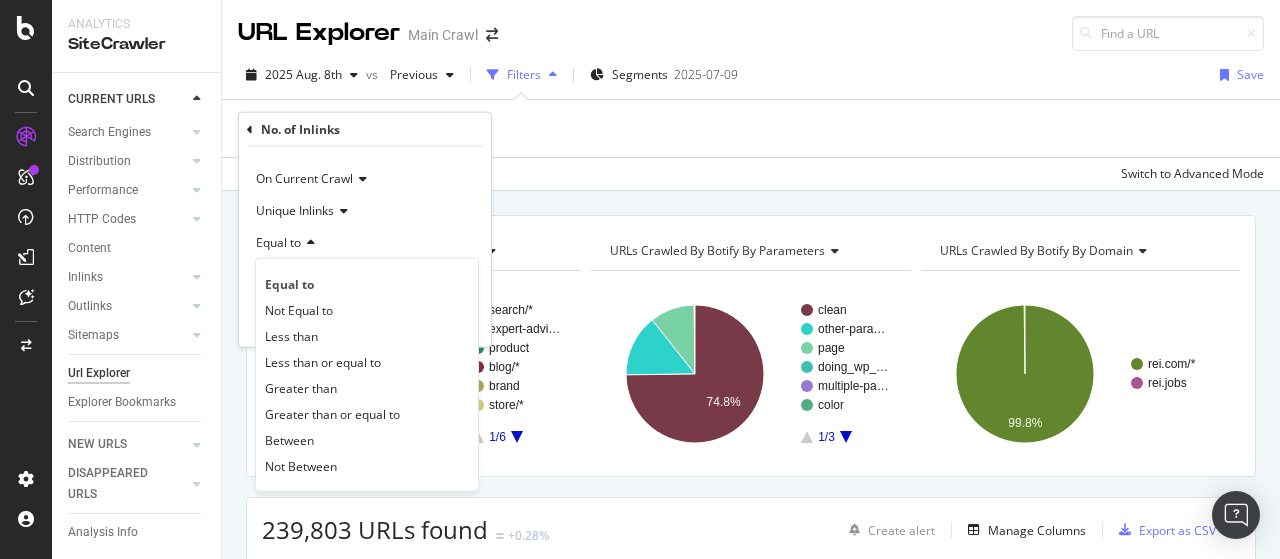 click on "Unique Inlinks" at bounding box center (295, 210) 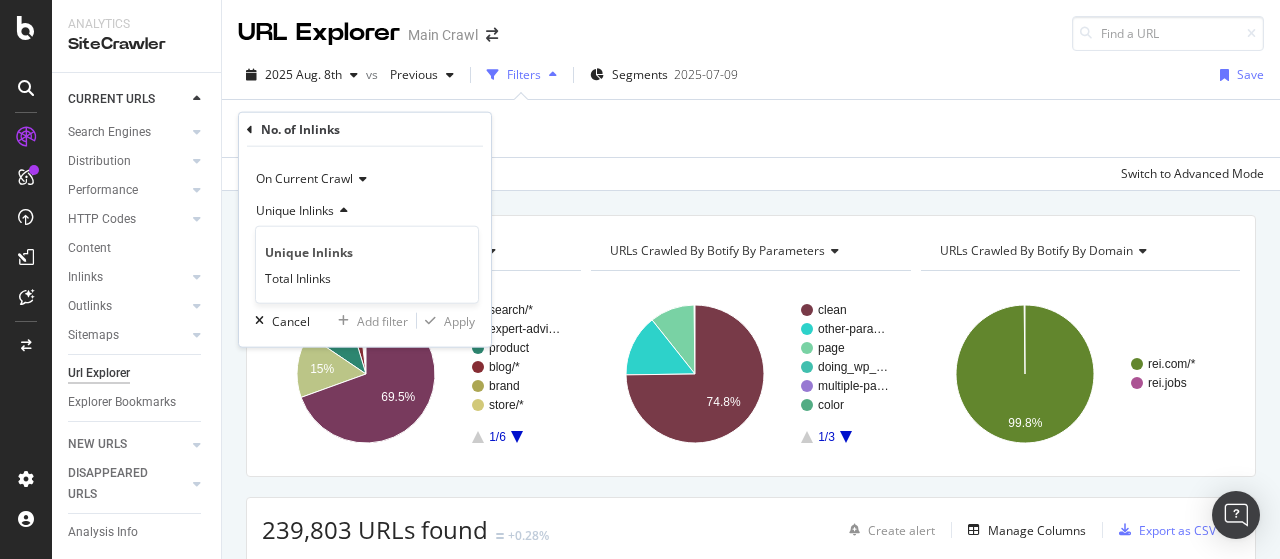 click on "Unique Inlinks" at bounding box center [365, 211] 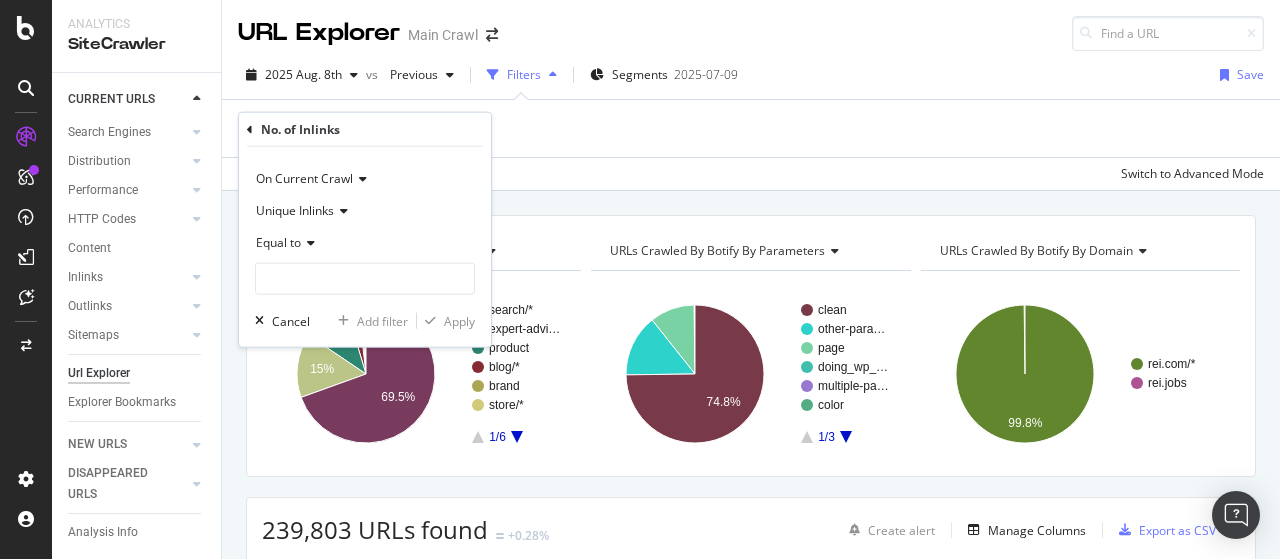 click on "Equal to" at bounding box center (365, 243) 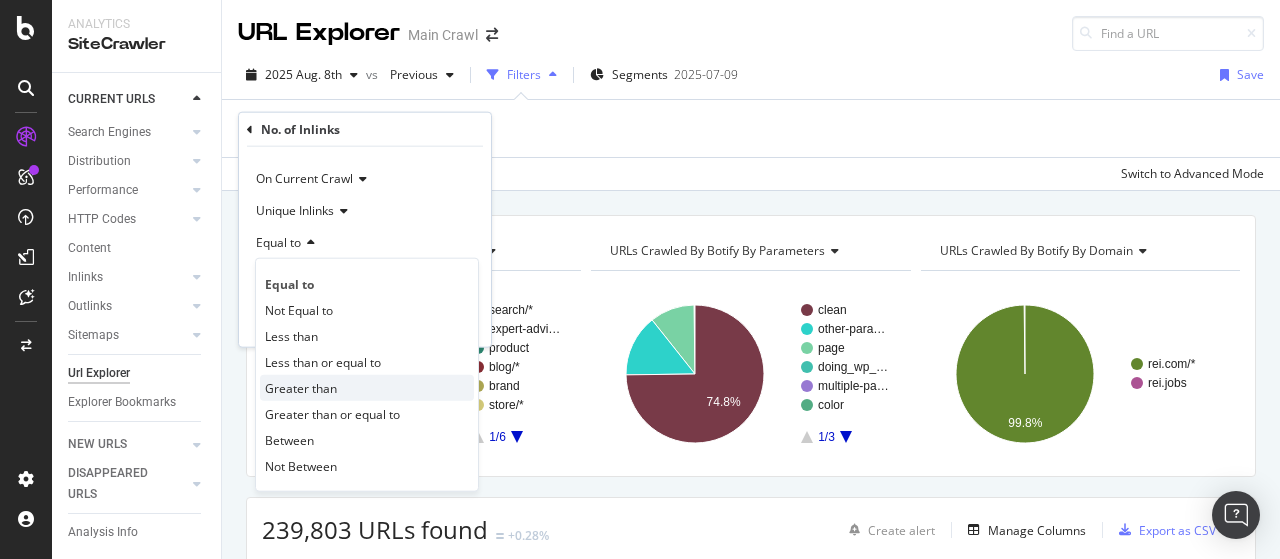 click on "Greater than" at bounding box center (301, 387) 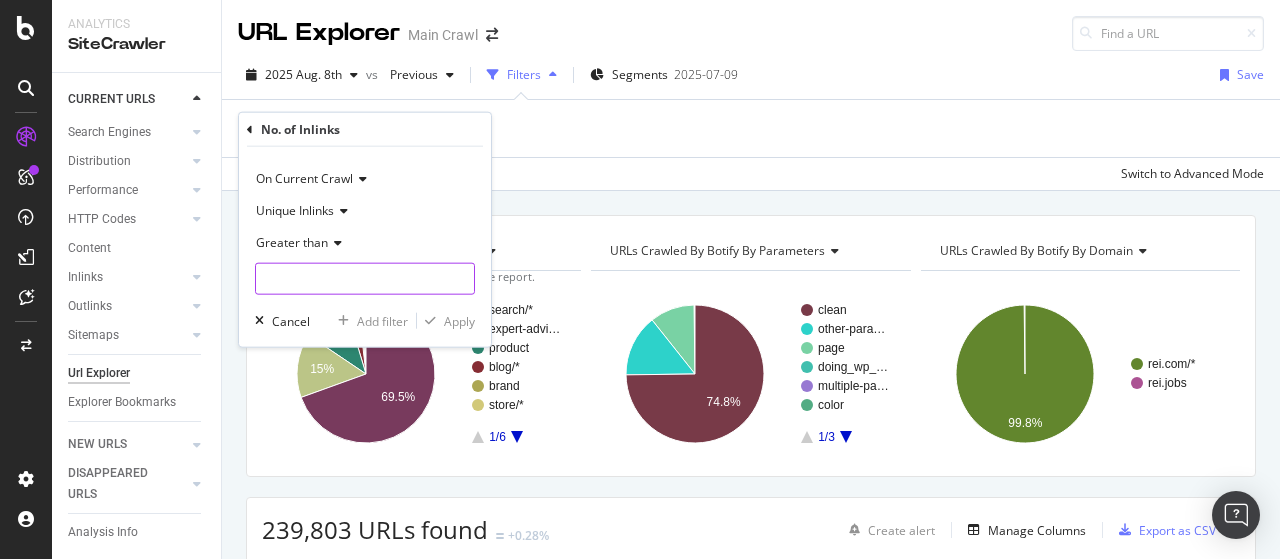 click at bounding box center [365, 279] 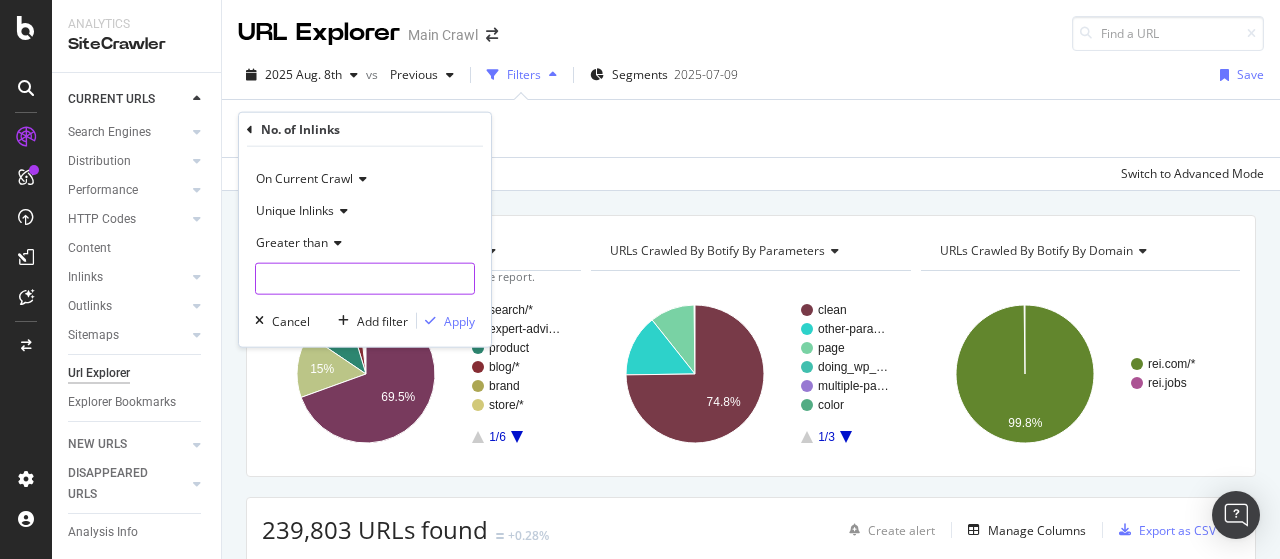 type on "1" 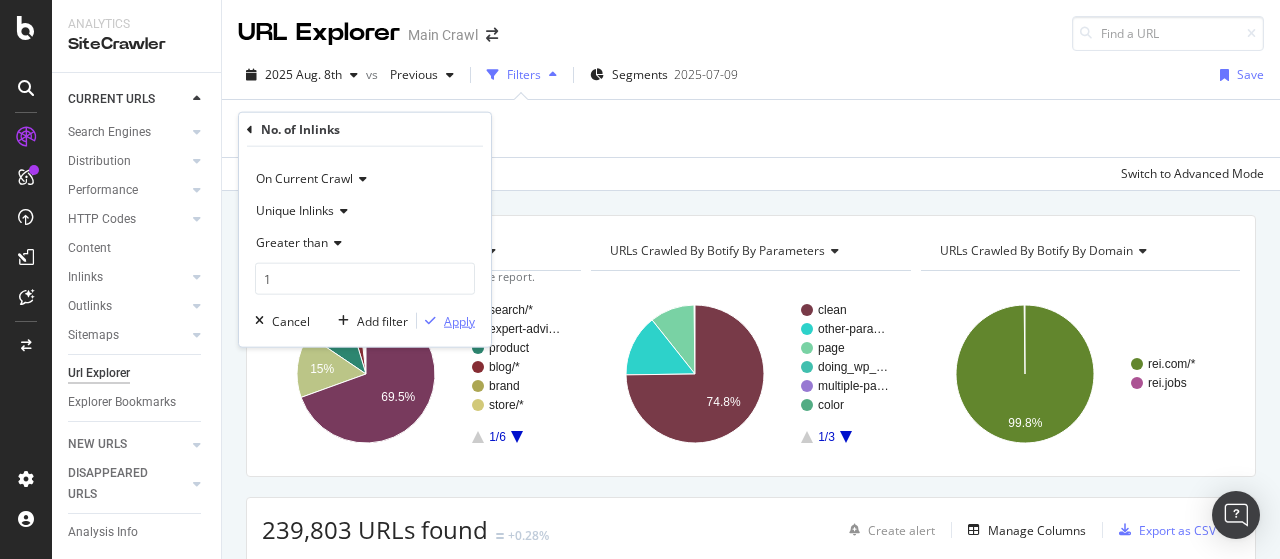 click at bounding box center (430, 321) 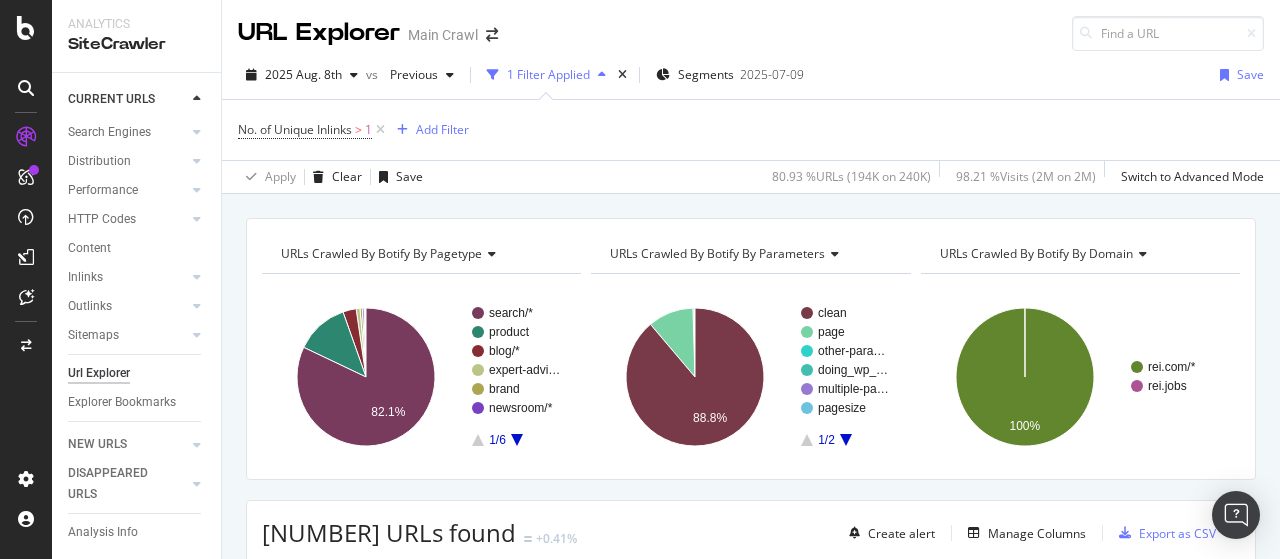 scroll, scrollTop: 289, scrollLeft: 0, axis: vertical 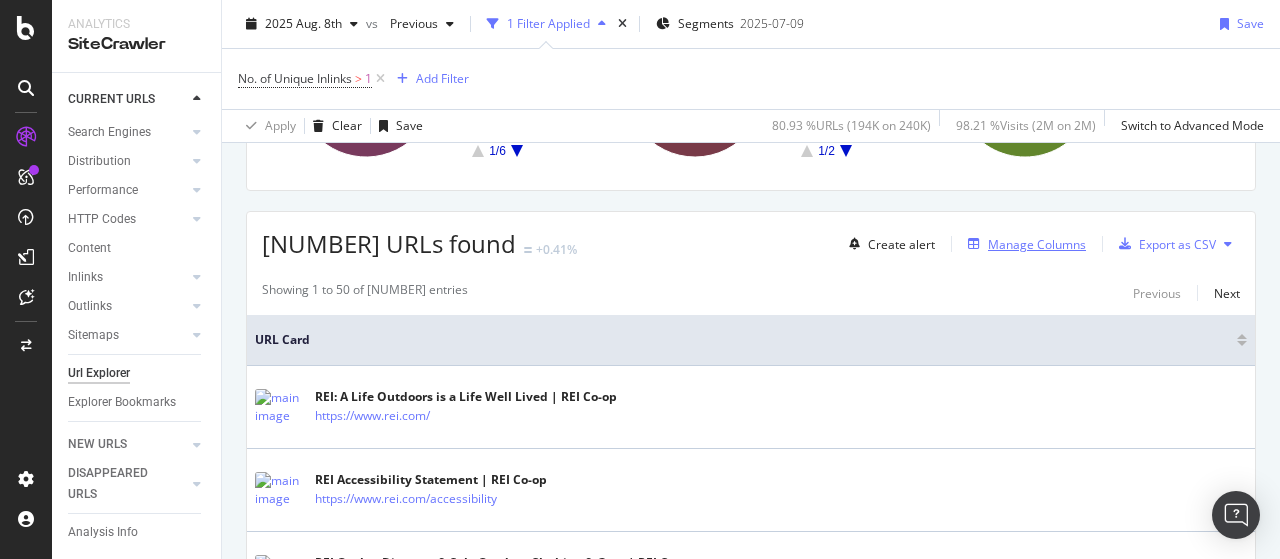 click on "Manage Columns" at bounding box center [1037, 244] 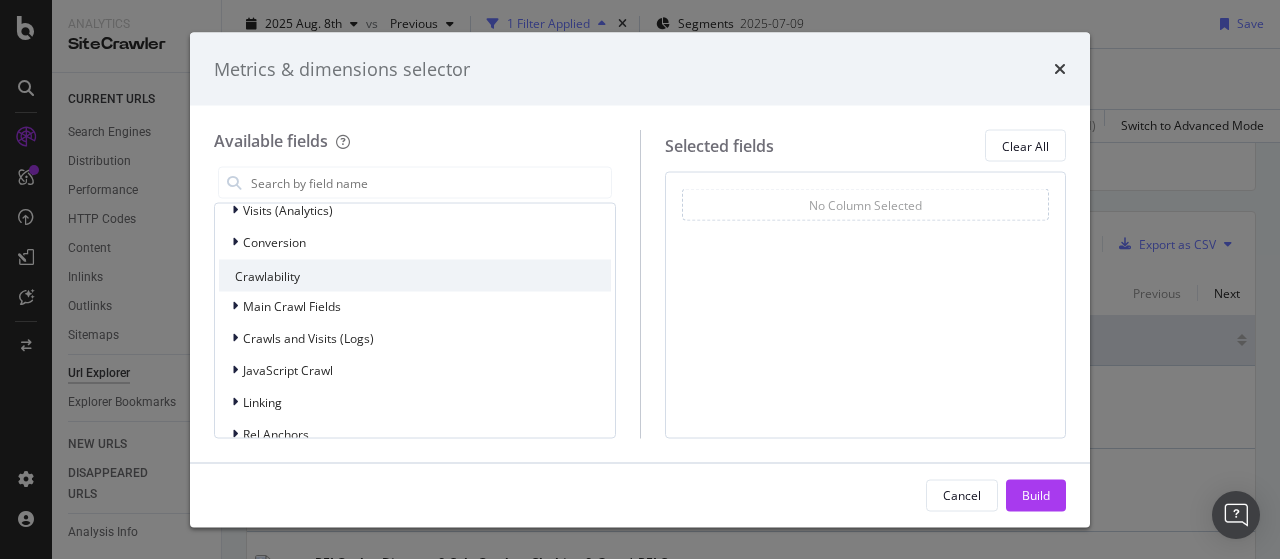 scroll, scrollTop: 0, scrollLeft: 0, axis: both 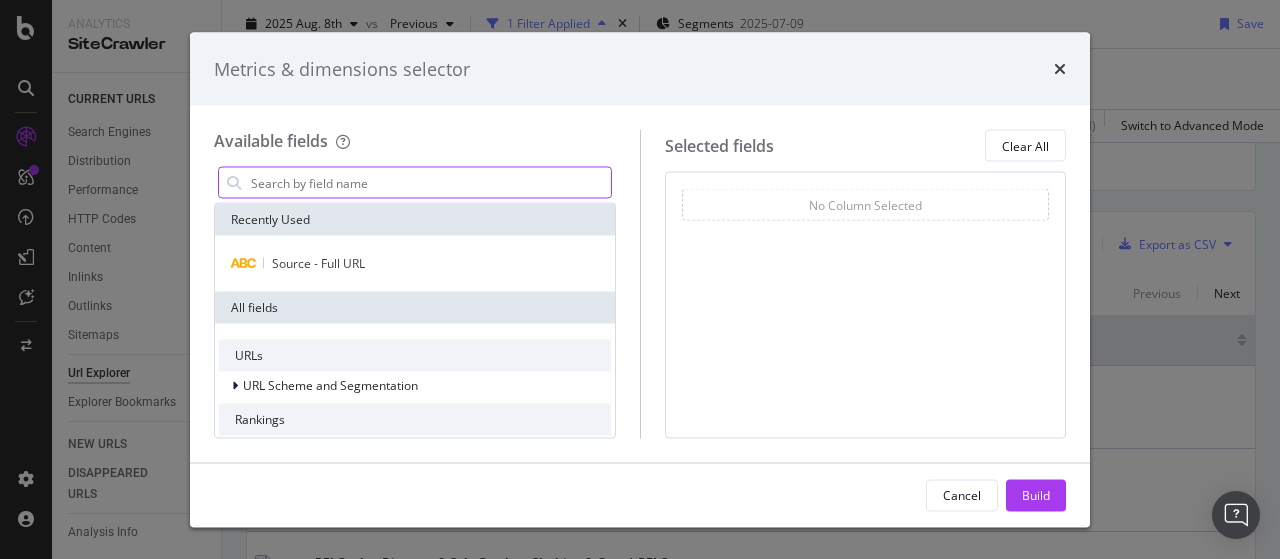 click at bounding box center (430, 183) 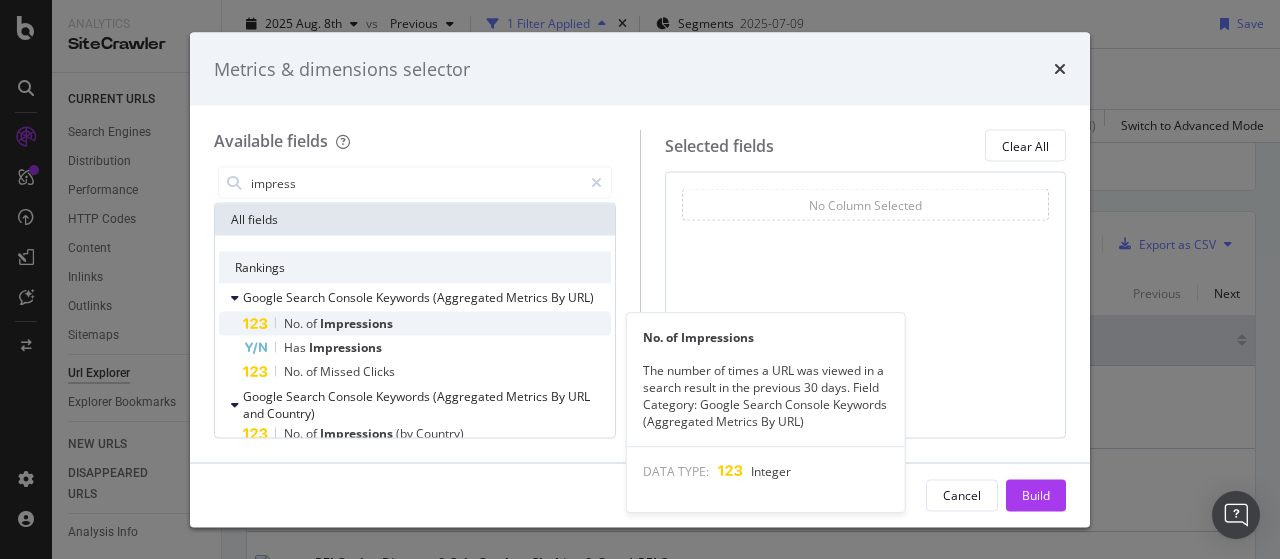 click on "No.   of   Impressions" at bounding box center (427, 324) 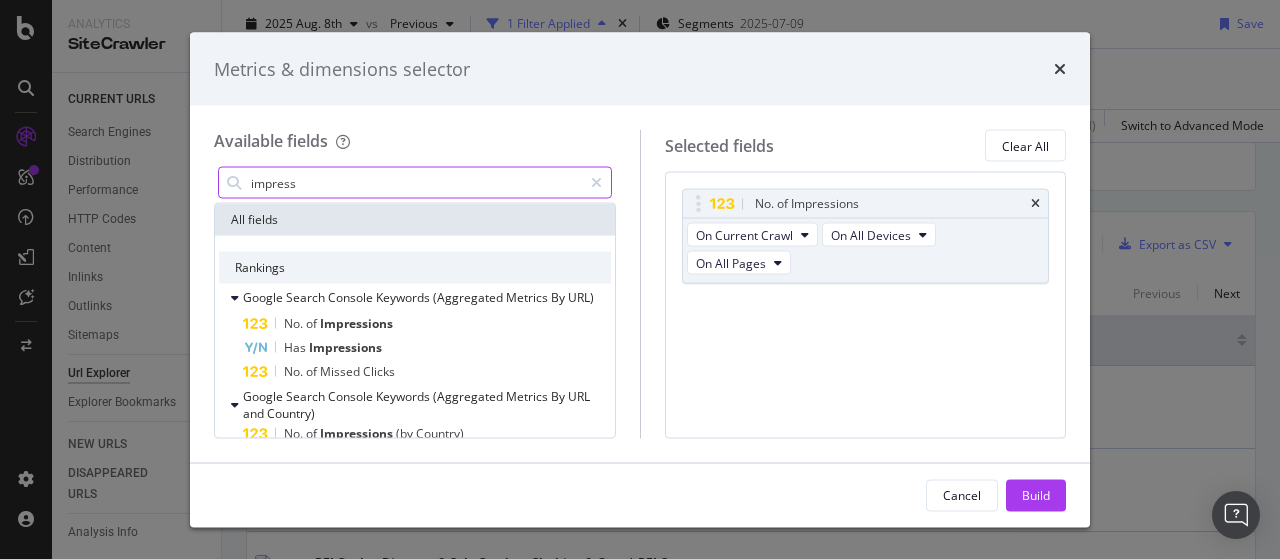 click on "impress" at bounding box center [415, 183] 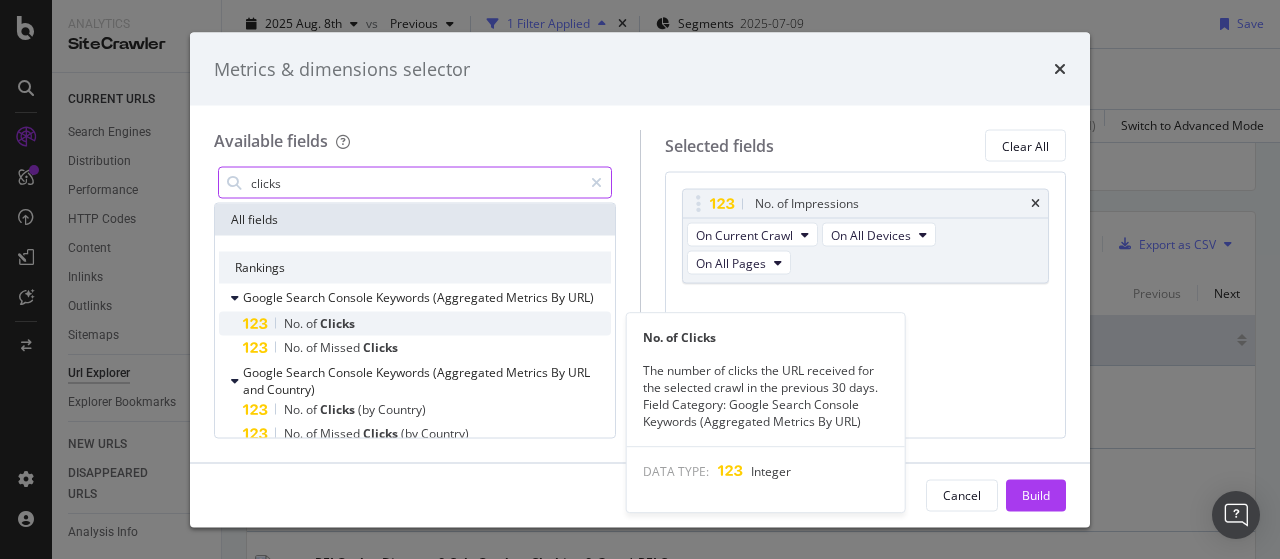 type on "clicks" 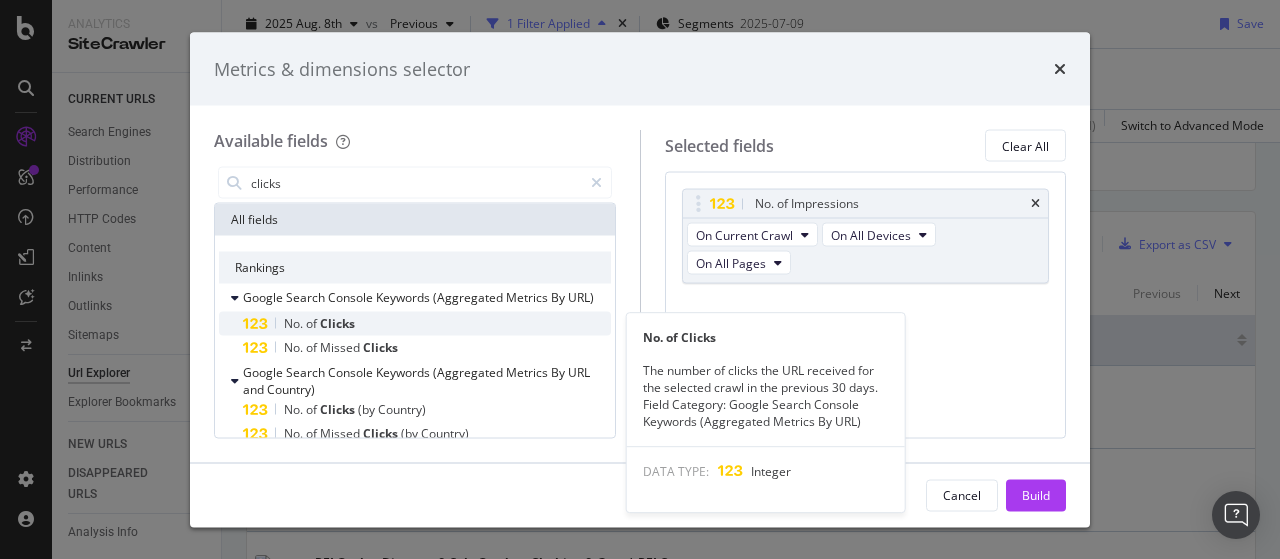 click on "Clicks" at bounding box center [337, 323] 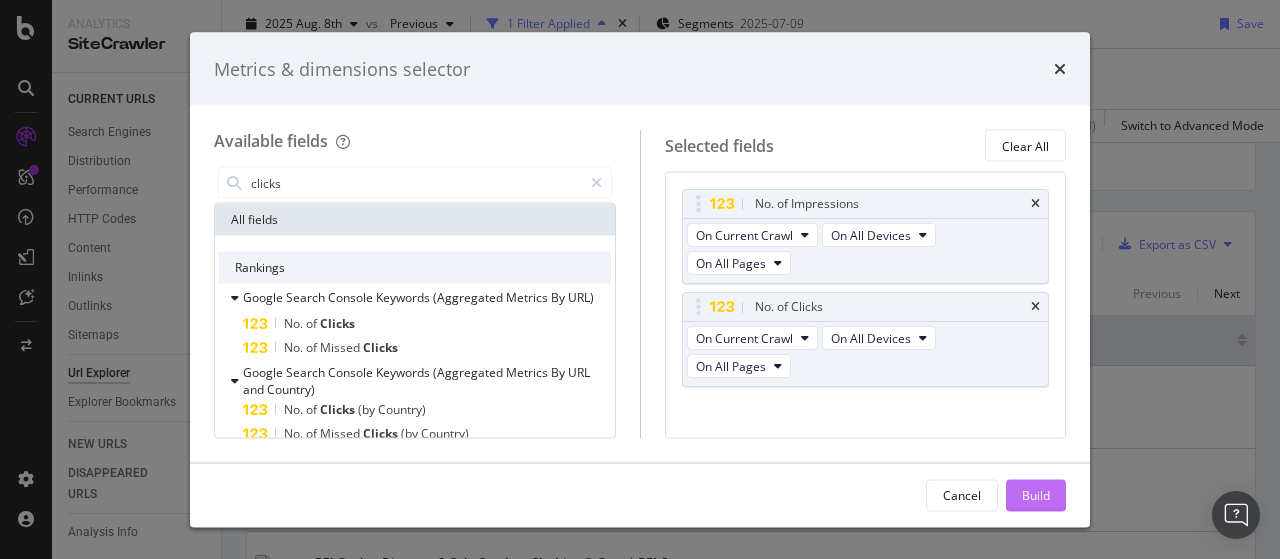click on "Build" at bounding box center [1036, 495] 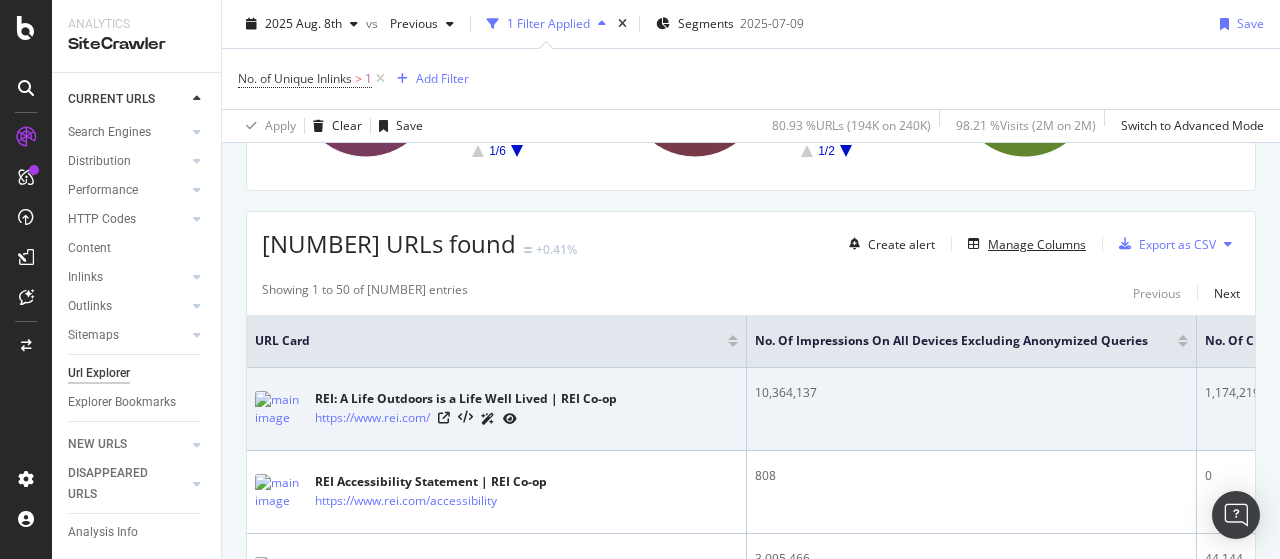 scroll, scrollTop: 0, scrollLeft: 360, axis: horizontal 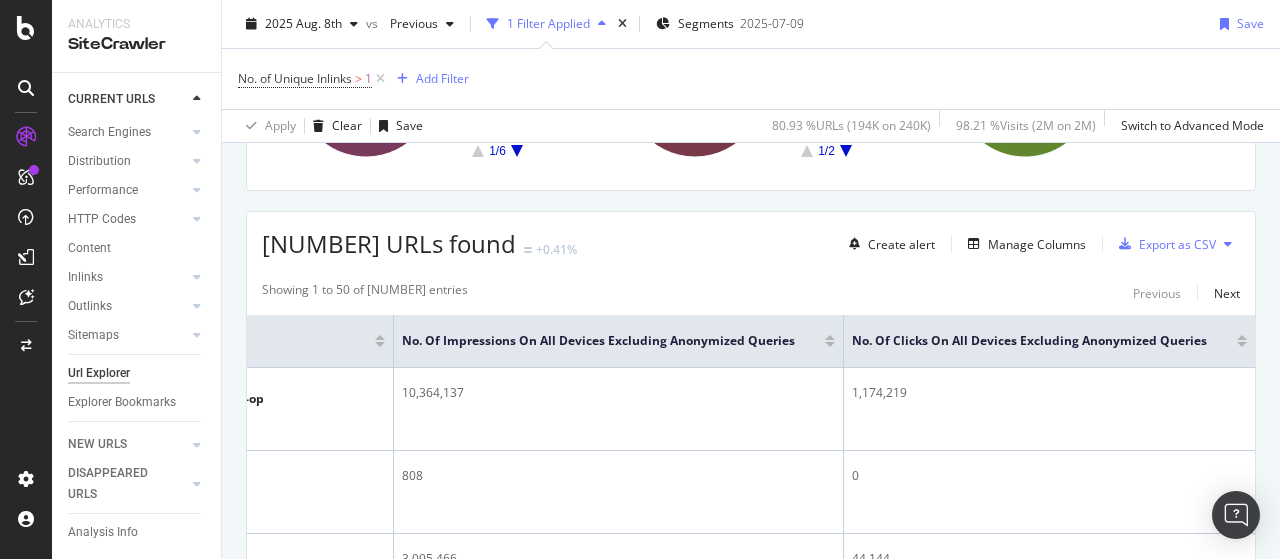 click on "Create alert Manage Columns Export as CSV" at bounding box center [1040, 244] 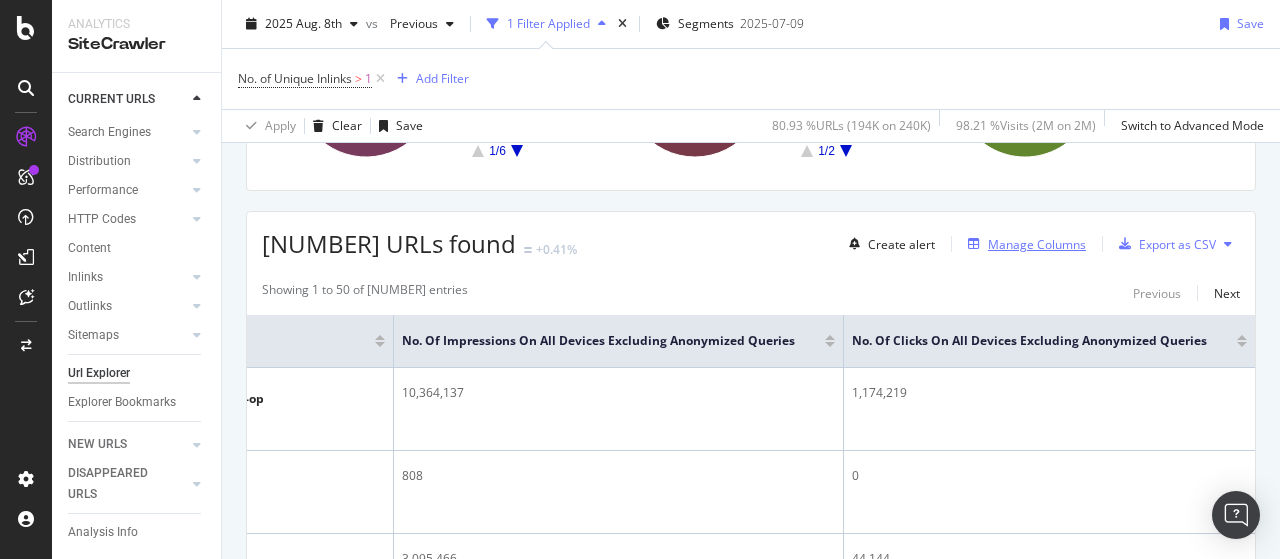 click on "Manage Columns" at bounding box center (1037, 244) 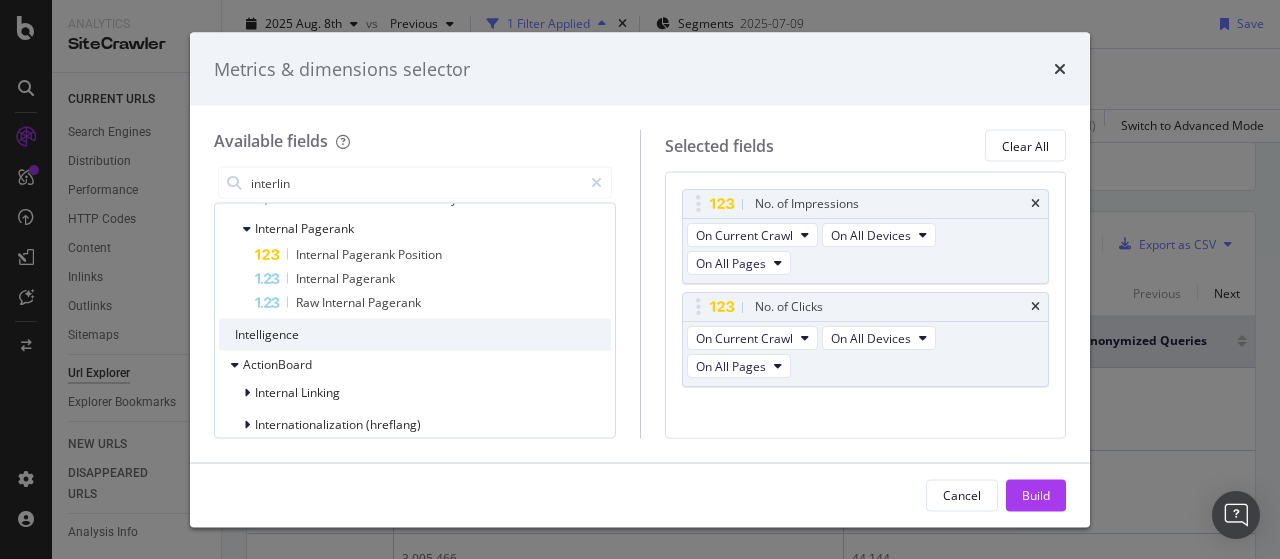 scroll, scrollTop: 410, scrollLeft: 0, axis: vertical 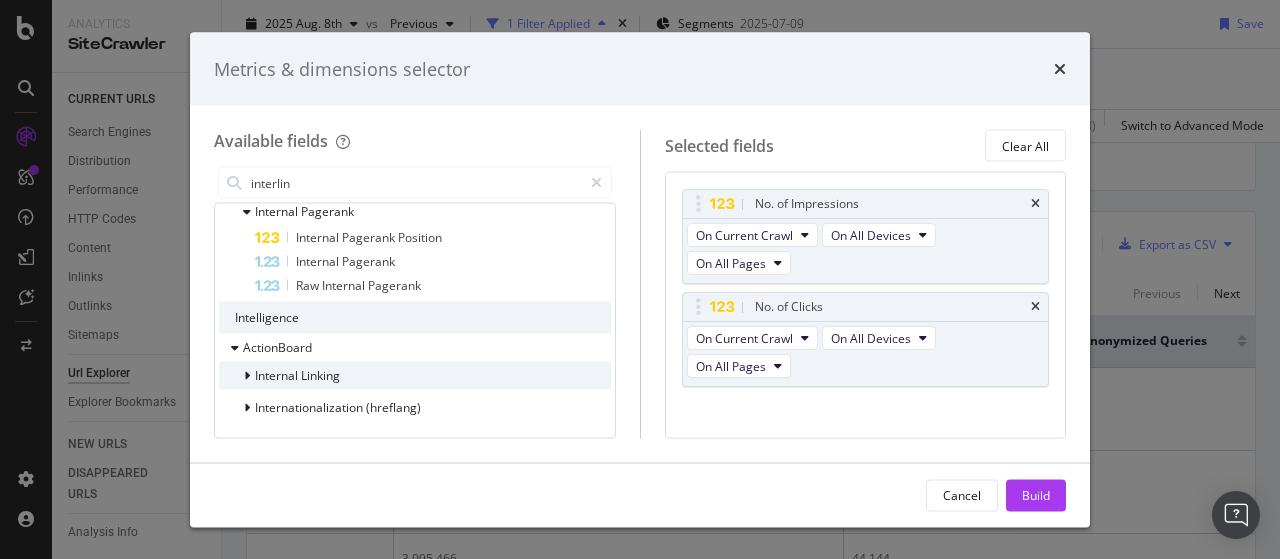 click at bounding box center (249, 376) 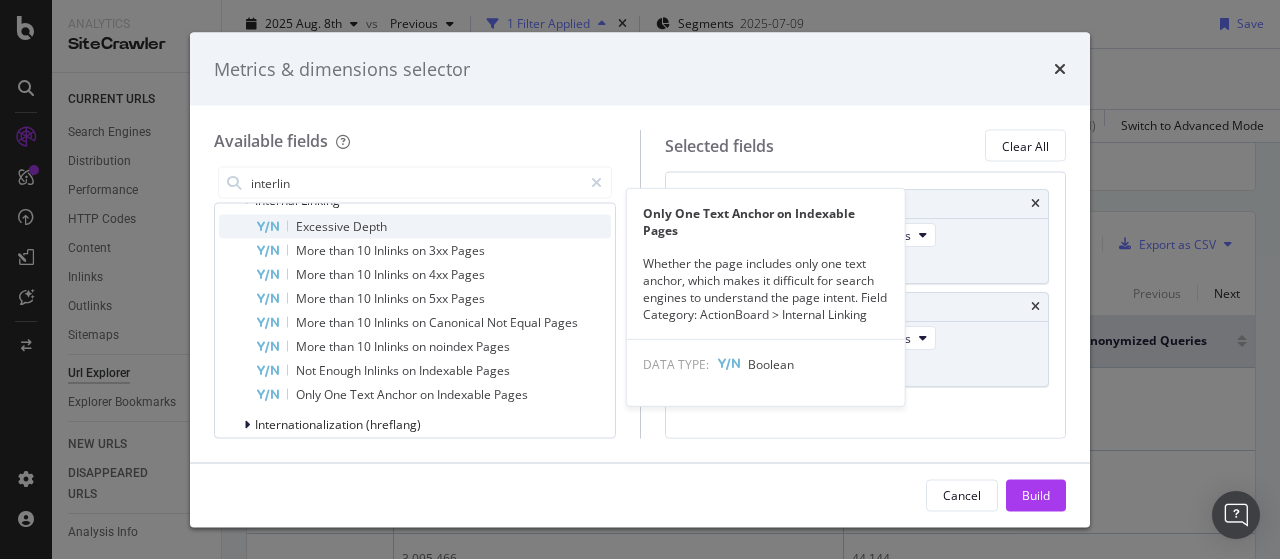 scroll, scrollTop: 602, scrollLeft: 0, axis: vertical 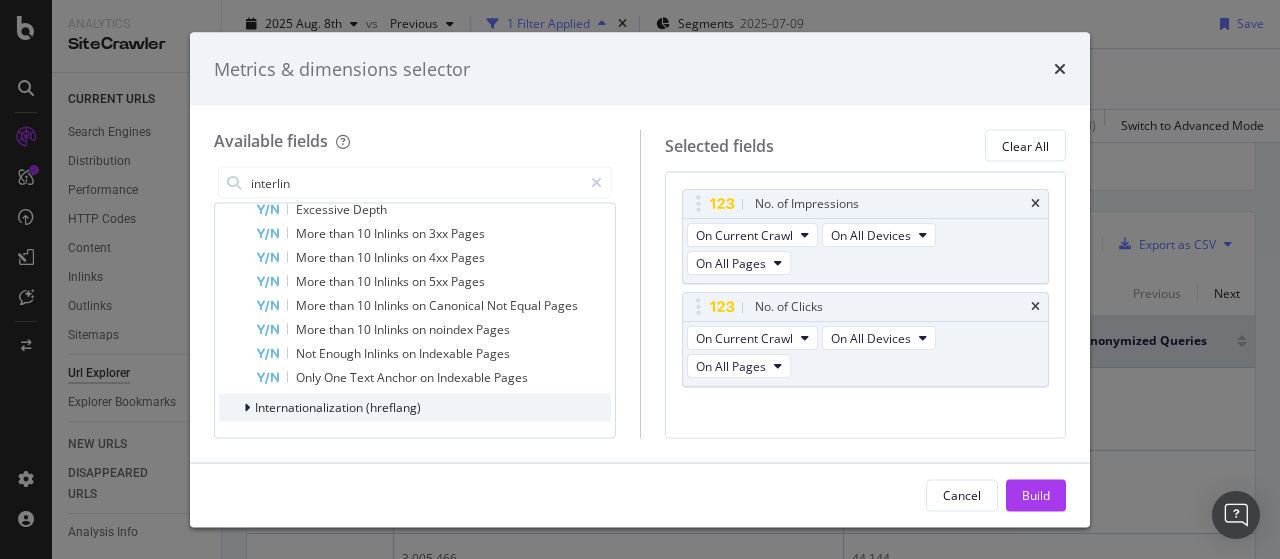 click on "Internationalization   (hreflang)" at bounding box center [320, 408] 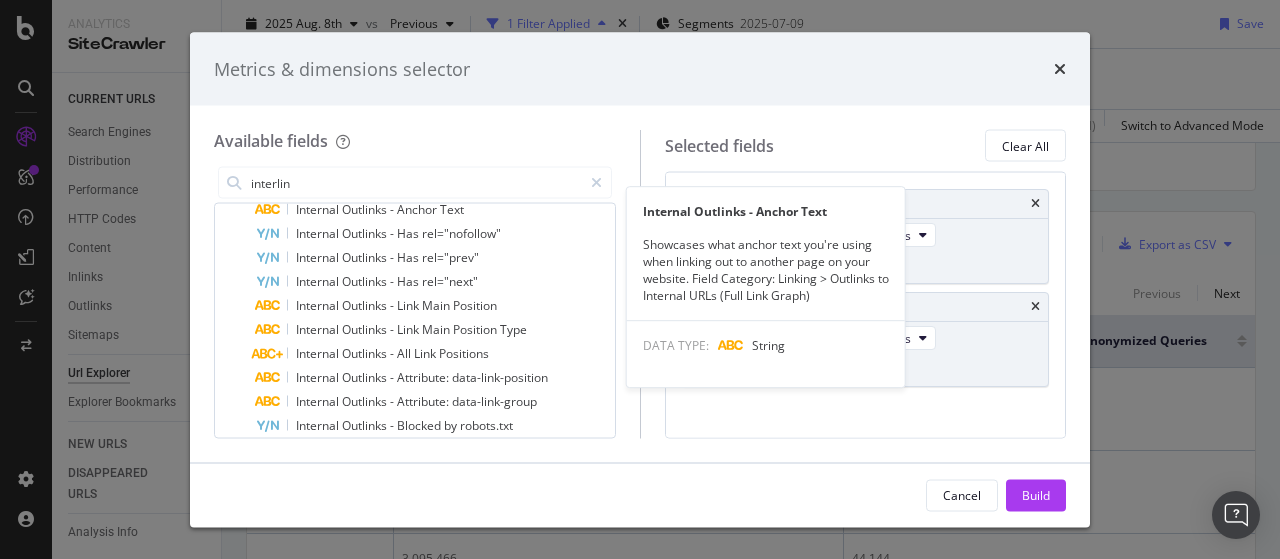 scroll, scrollTop: 0, scrollLeft: 0, axis: both 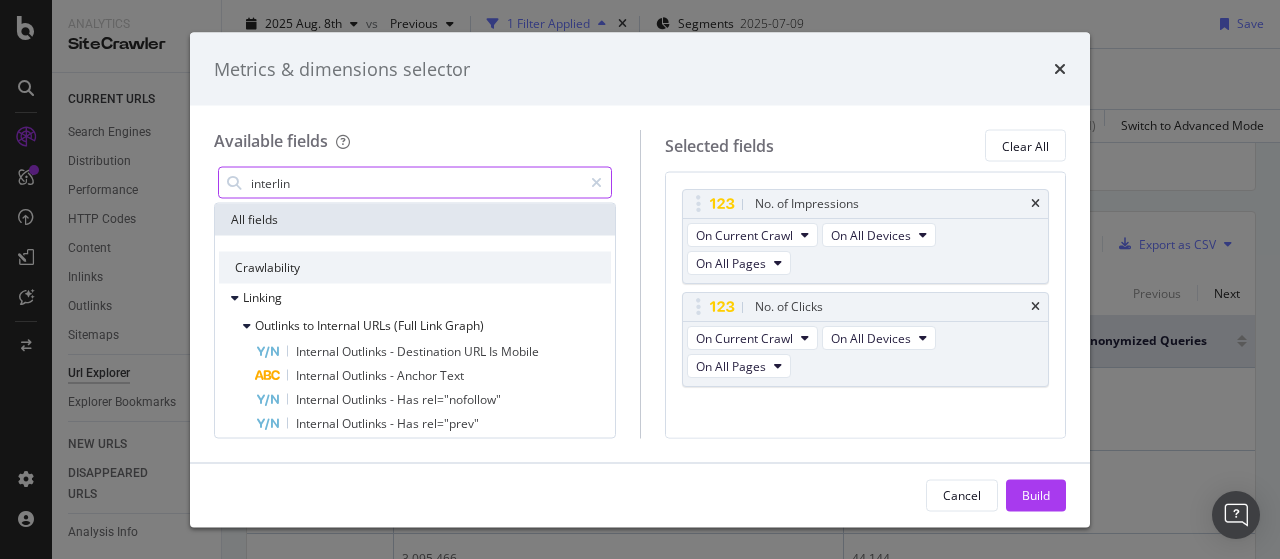 click on "interlin" at bounding box center [415, 183] 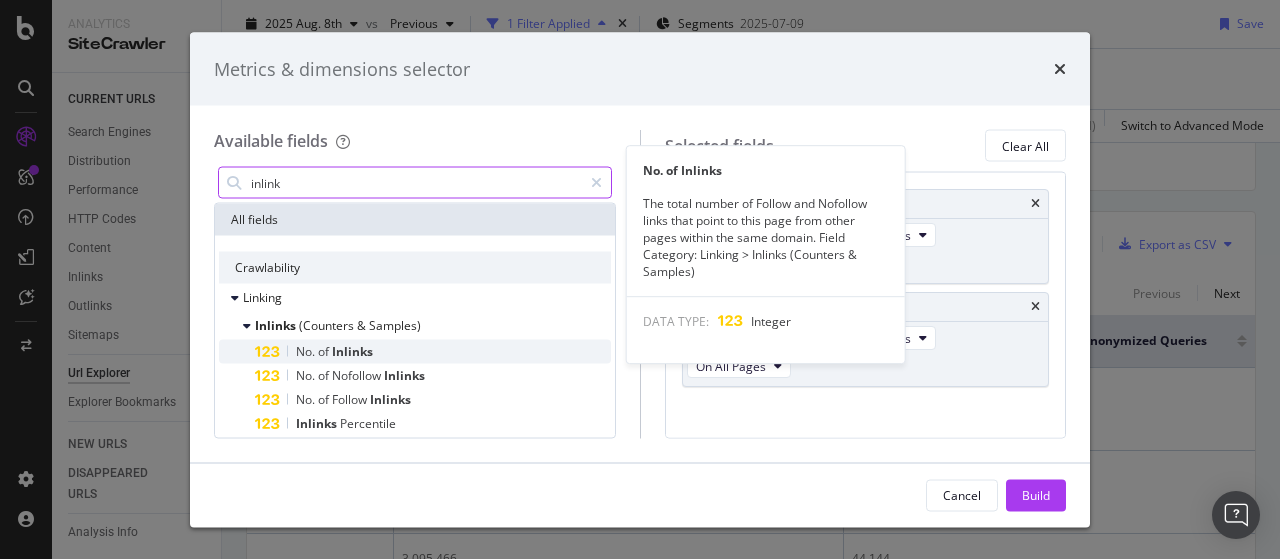 type on "inlink" 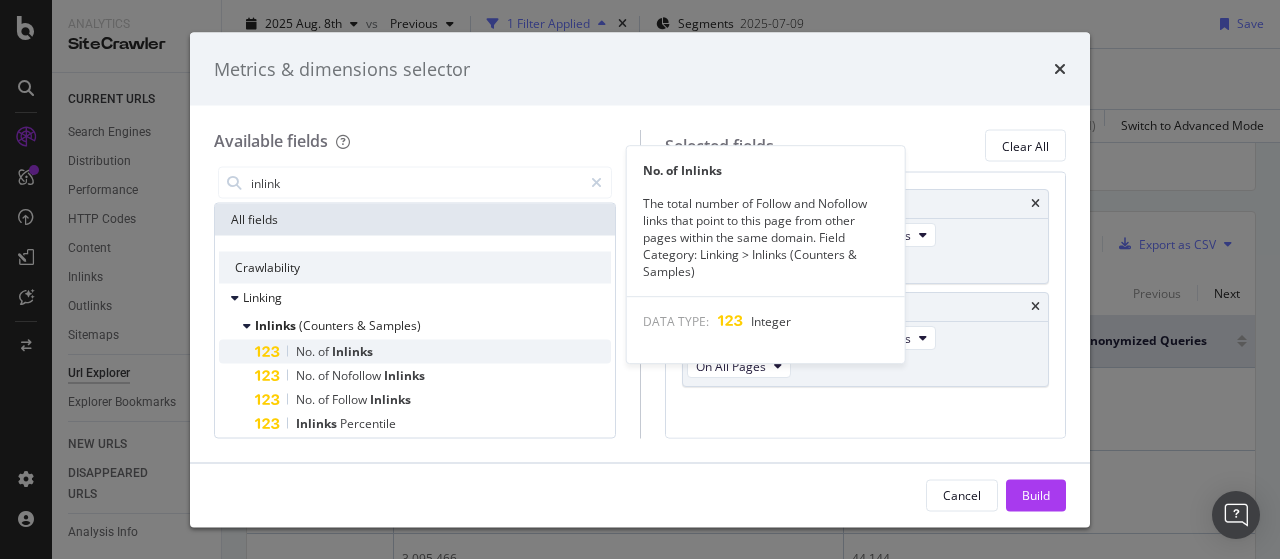click on "No.   of   Inlinks" at bounding box center (433, 352) 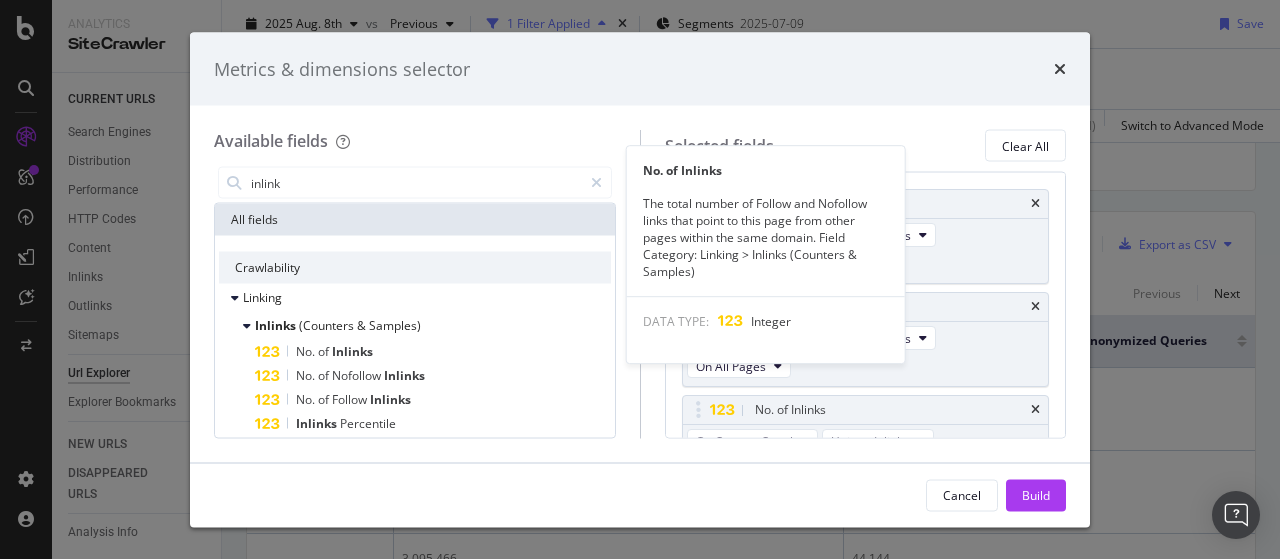 scroll, scrollTop: 24, scrollLeft: 0, axis: vertical 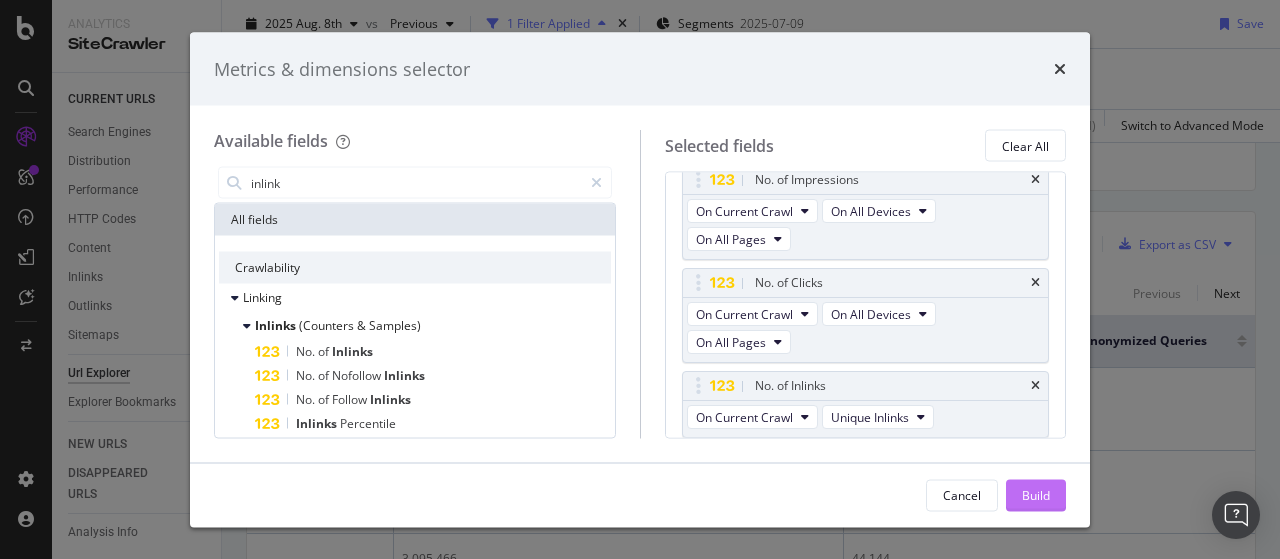 click on "Build" at bounding box center [1036, 495] 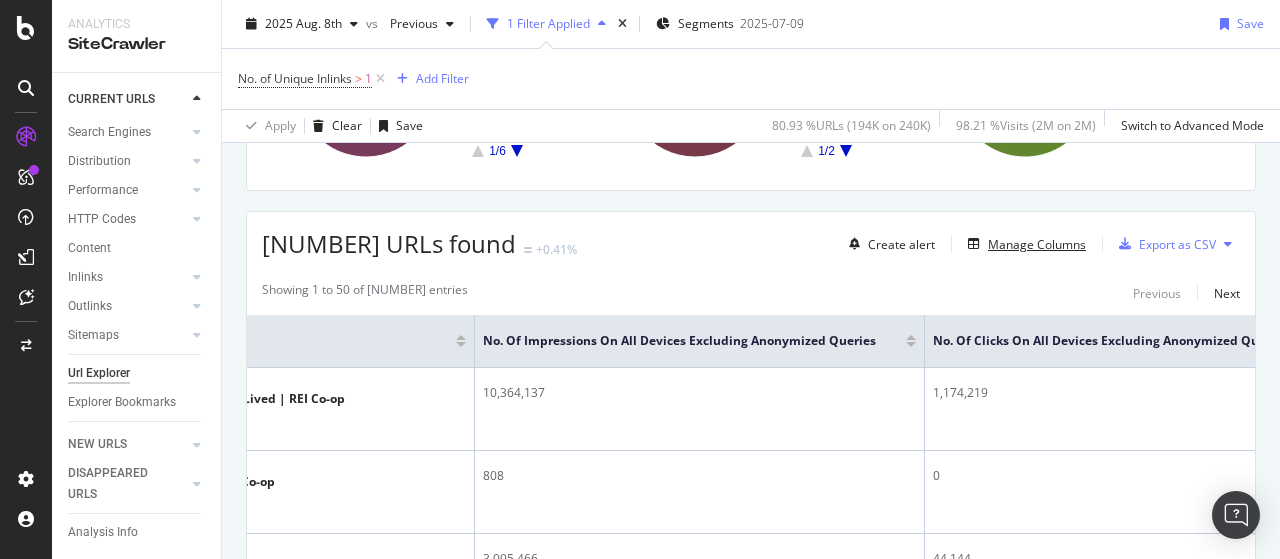 scroll, scrollTop: 0, scrollLeft: 545, axis: horizontal 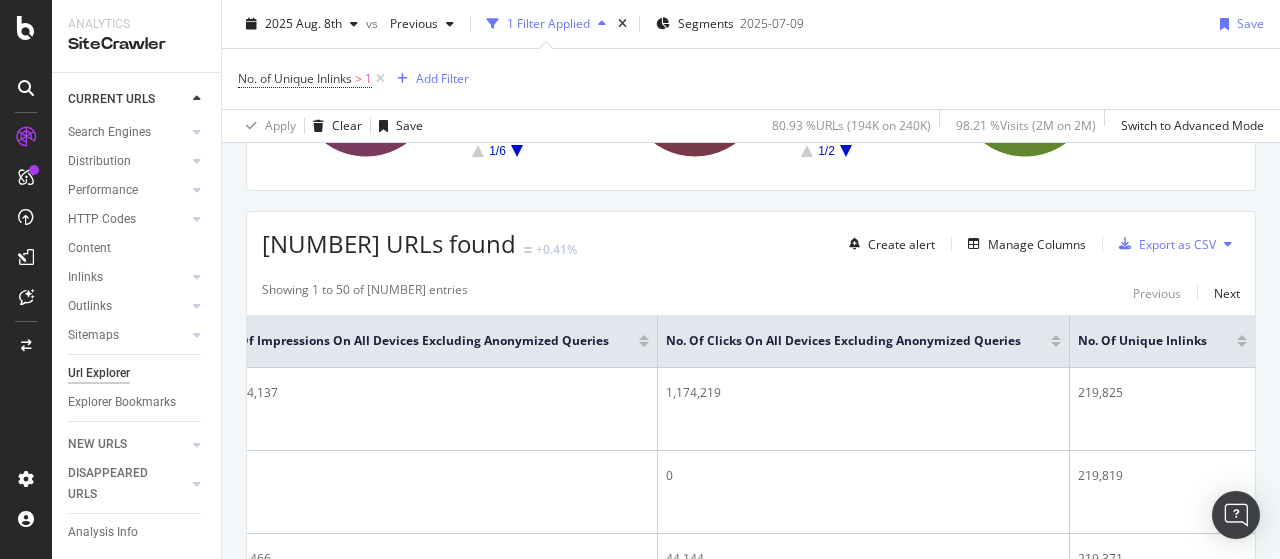 click at bounding box center (1056, 337) 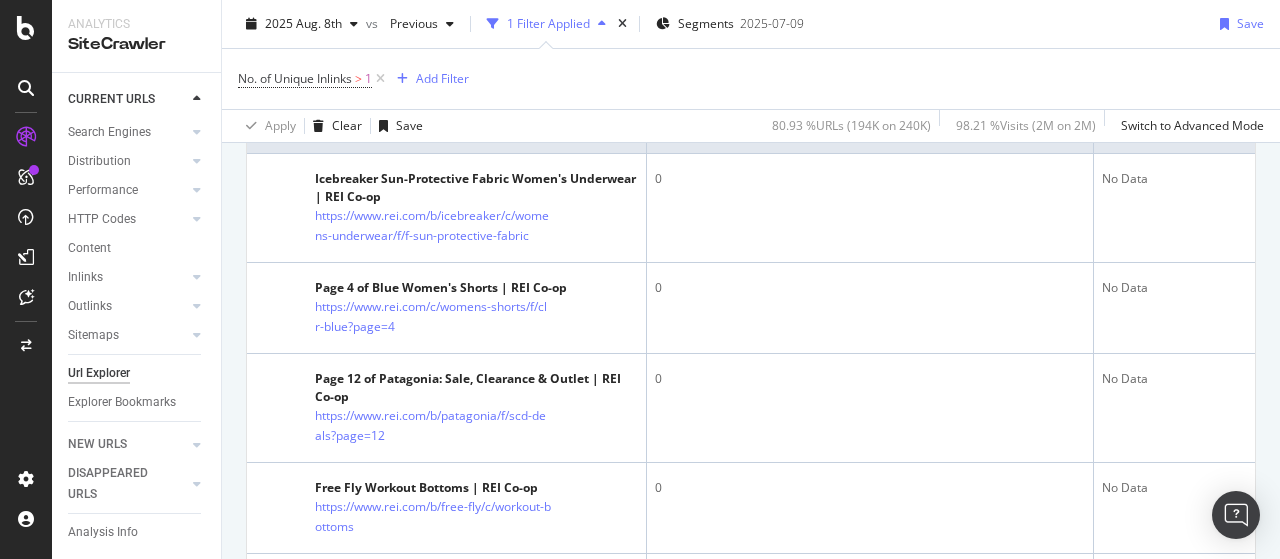 scroll, scrollTop: 404, scrollLeft: 0, axis: vertical 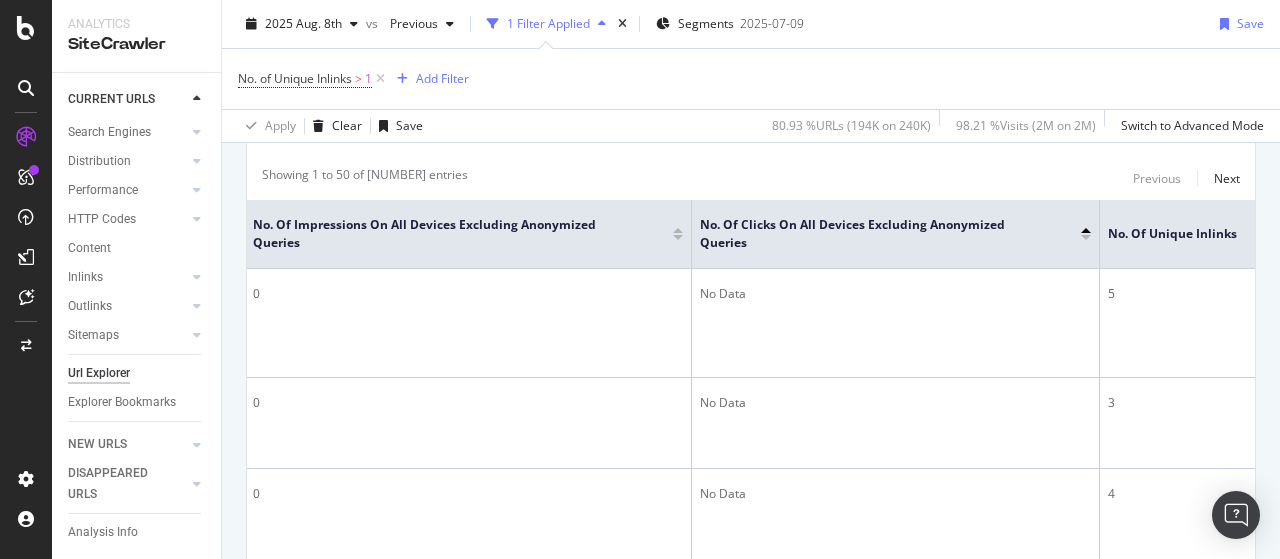 click at bounding box center (1086, 230) 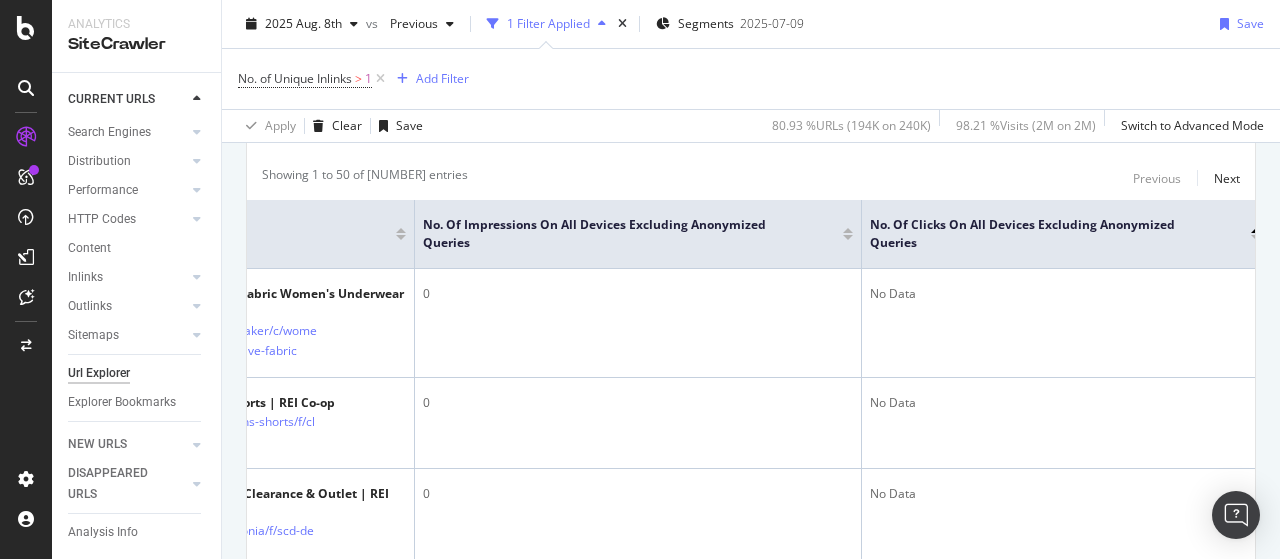scroll, scrollTop: 0, scrollLeft: 255, axis: horizontal 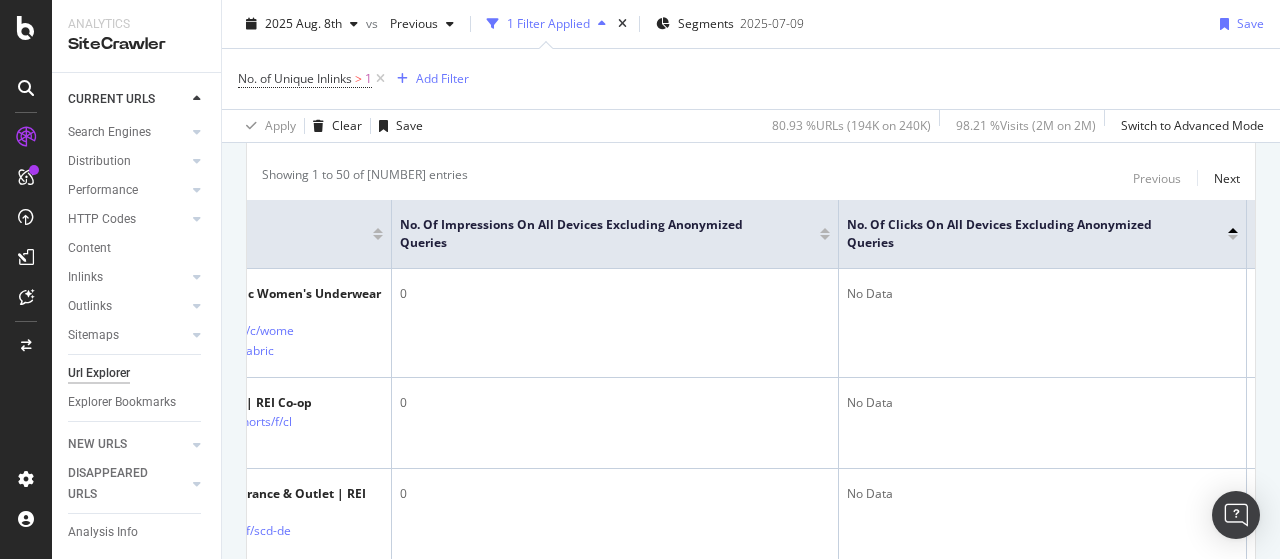 click at bounding box center [825, 230] 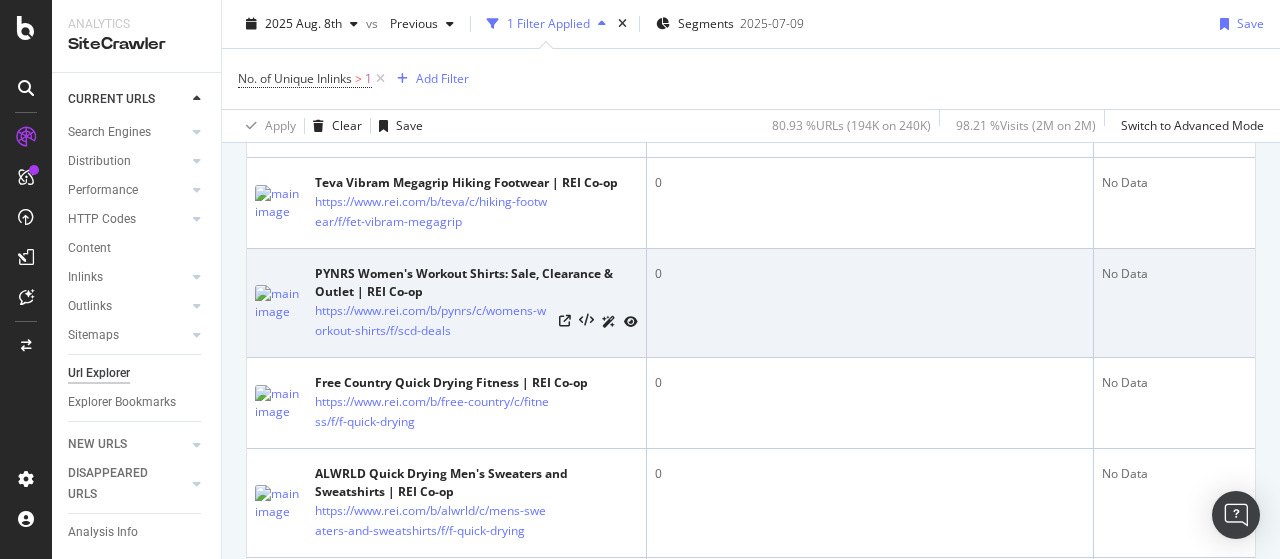 scroll, scrollTop: 246, scrollLeft: 0, axis: vertical 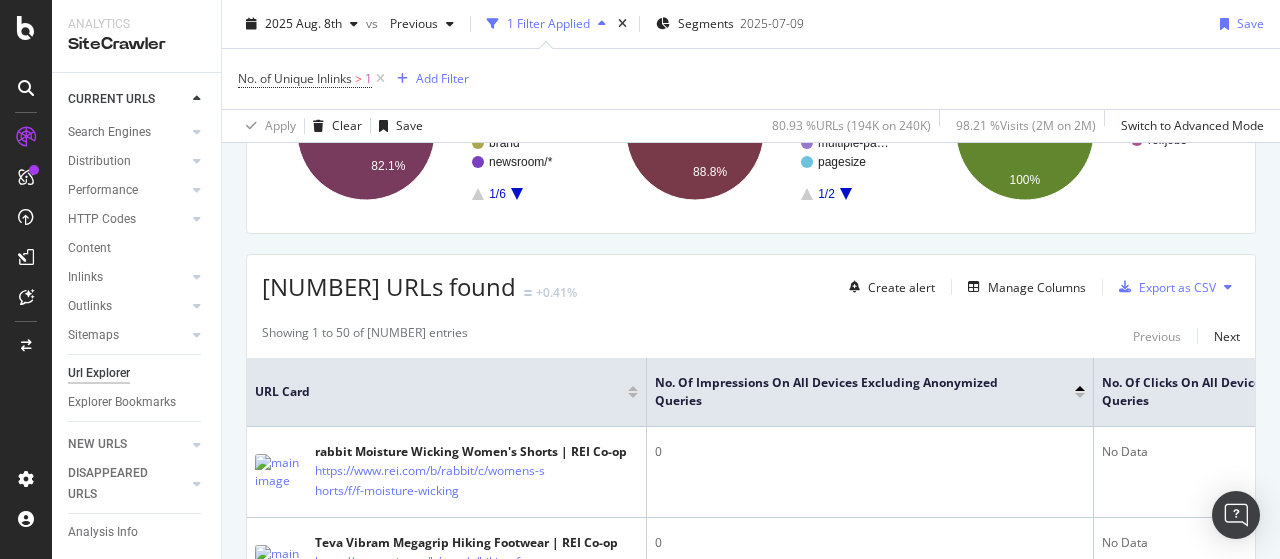 click at bounding box center [1080, 388] 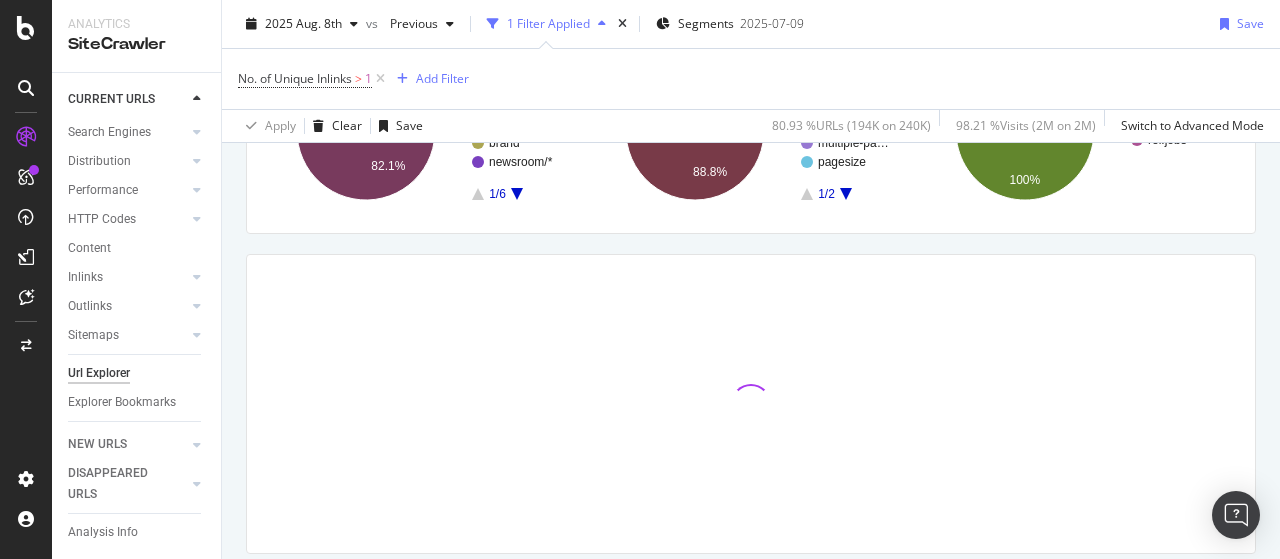 click at bounding box center [751, 404] 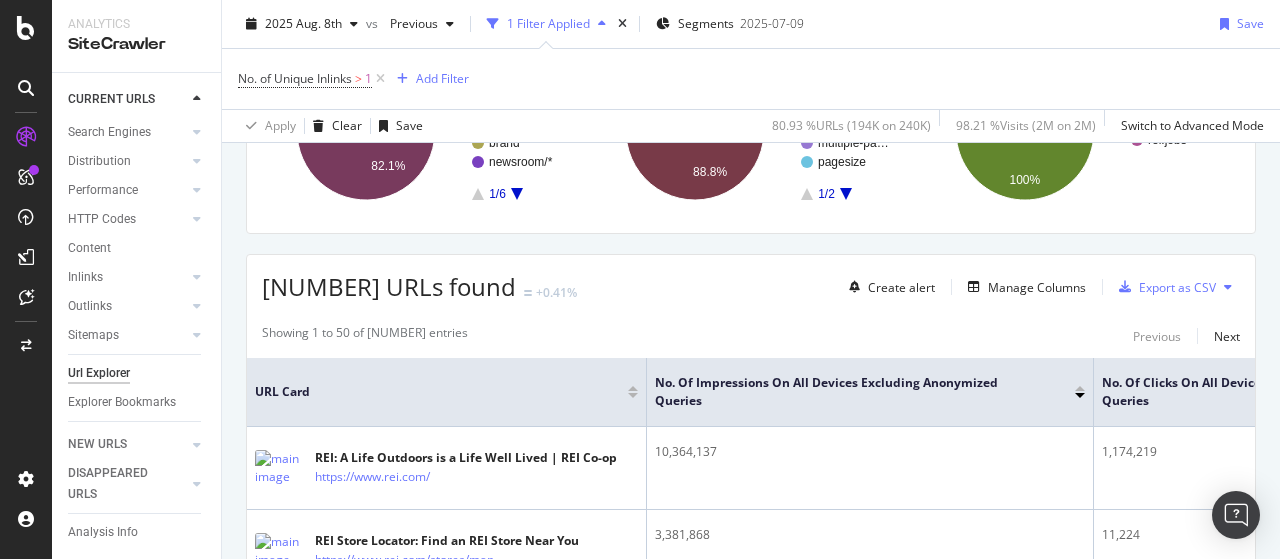 click on "No. of Impressions On All Devices excluding anonymized queries" at bounding box center (870, 392) 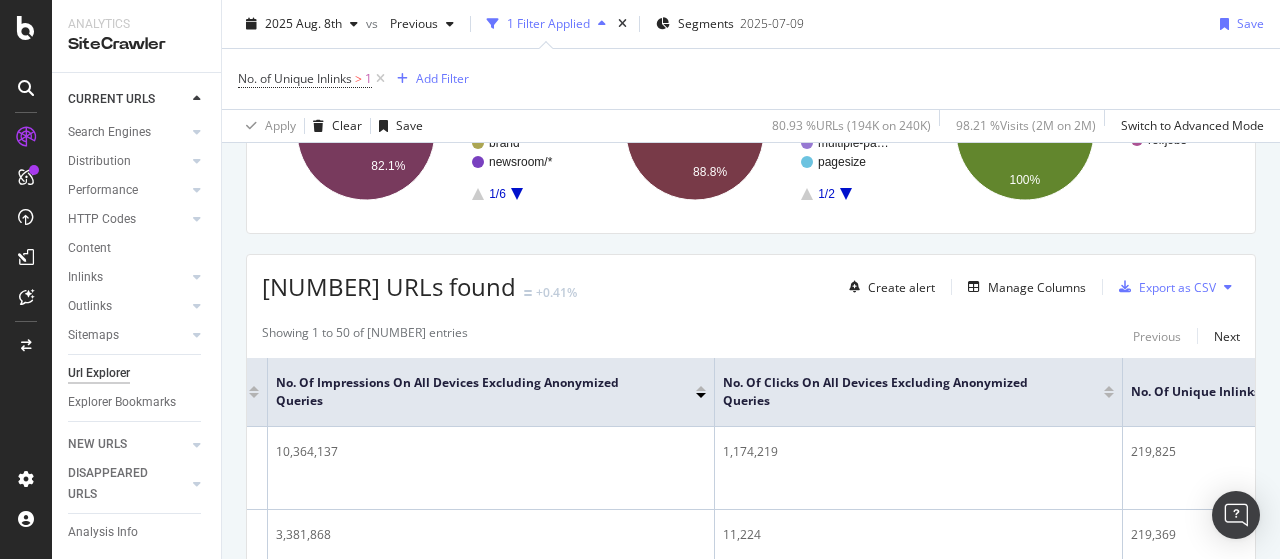 scroll, scrollTop: 0, scrollLeft: 445, axis: horizontal 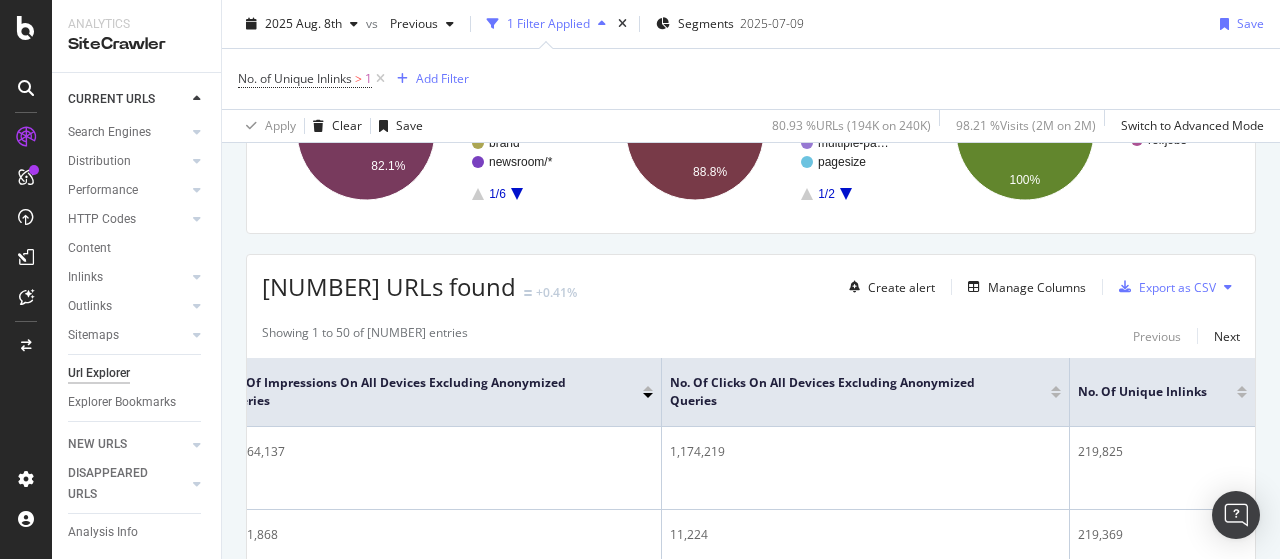 click at bounding box center (1242, 395) 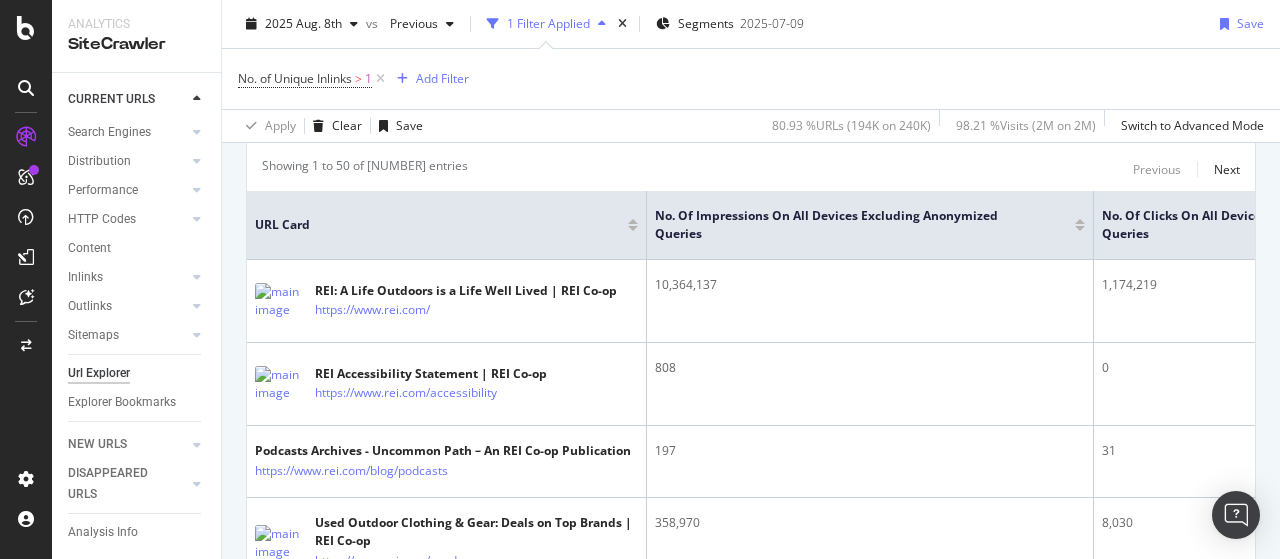 scroll, scrollTop: 414, scrollLeft: 0, axis: vertical 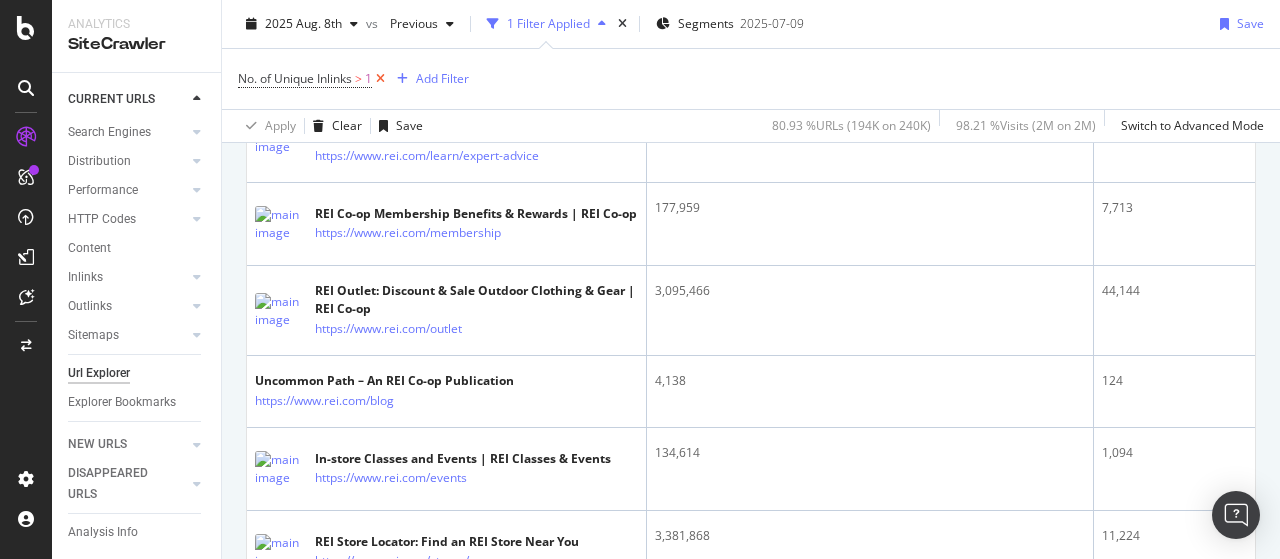 click at bounding box center [380, 79] 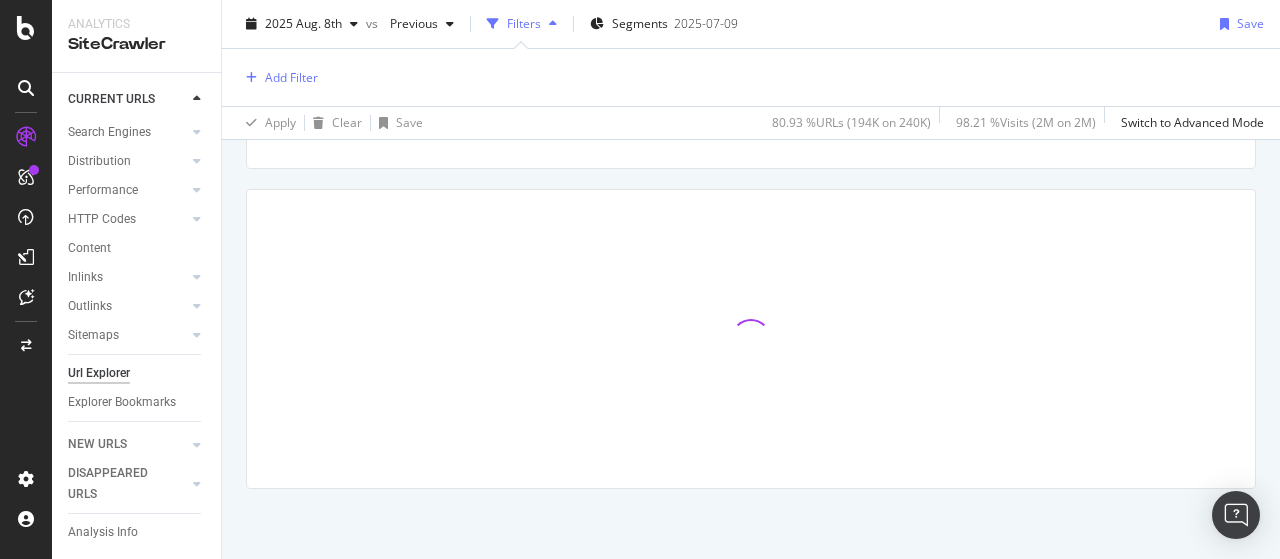 scroll, scrollTop: 308, scrollLeft: 0, axis: vertical 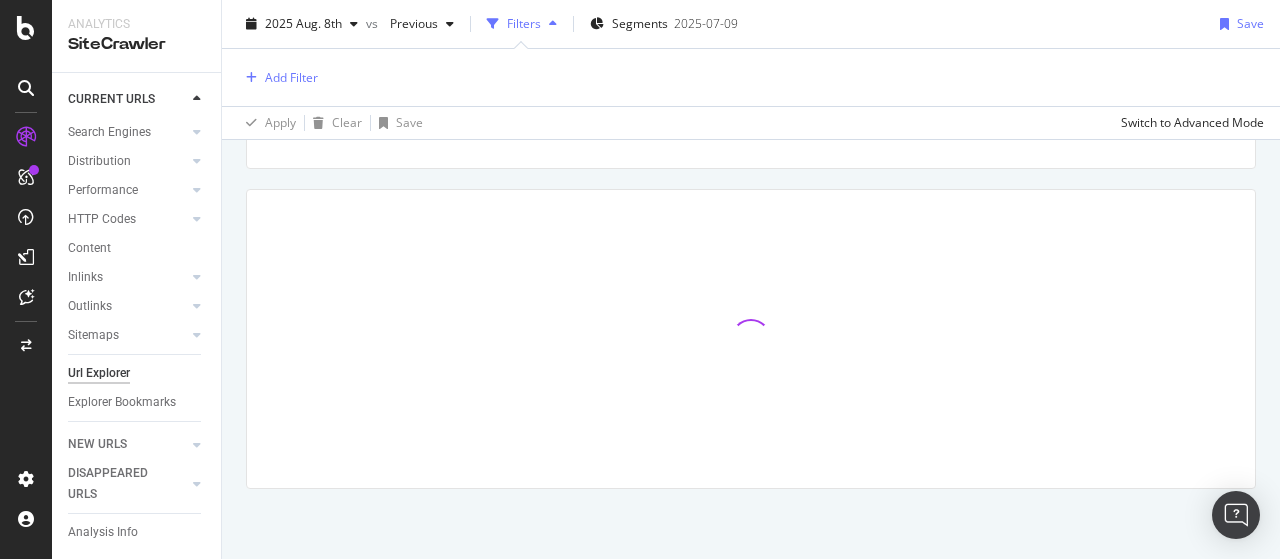 click on "Add Filter" at bounding box center (751, 77) 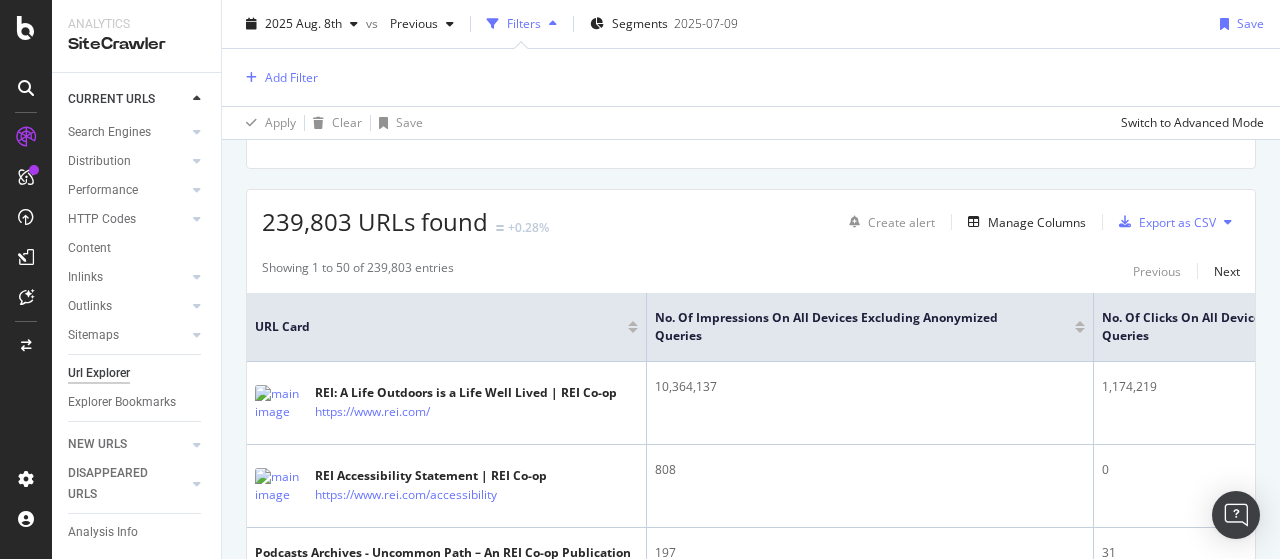 scroll, scrollTop: 905, scrollLeft: 0, axis: vertical 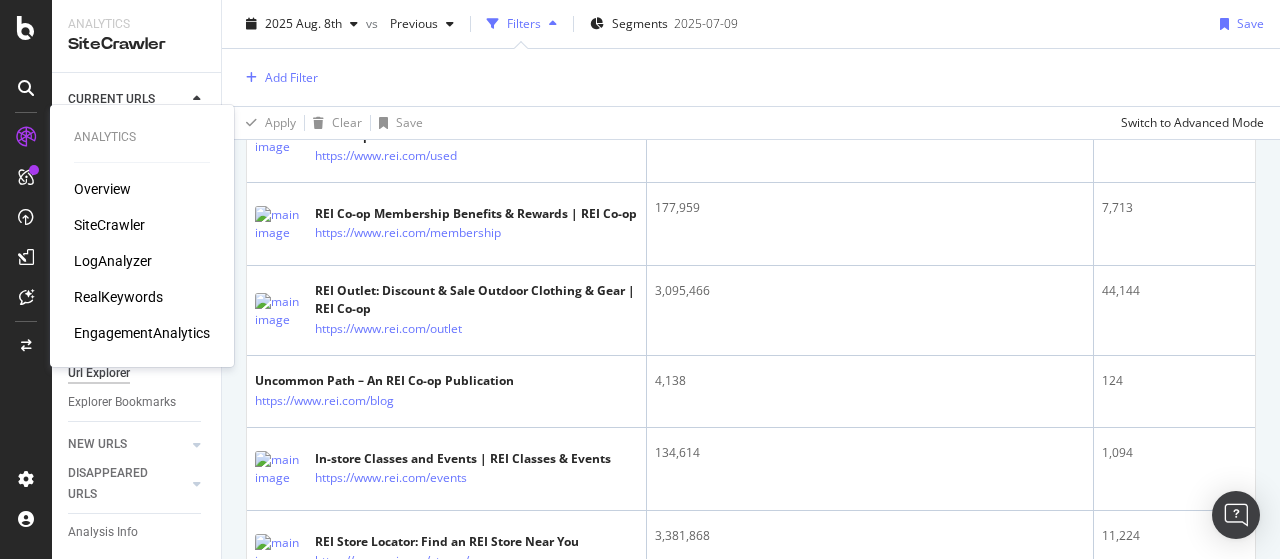 click on "LogAnalyzer" at bounding box center (113, 261) 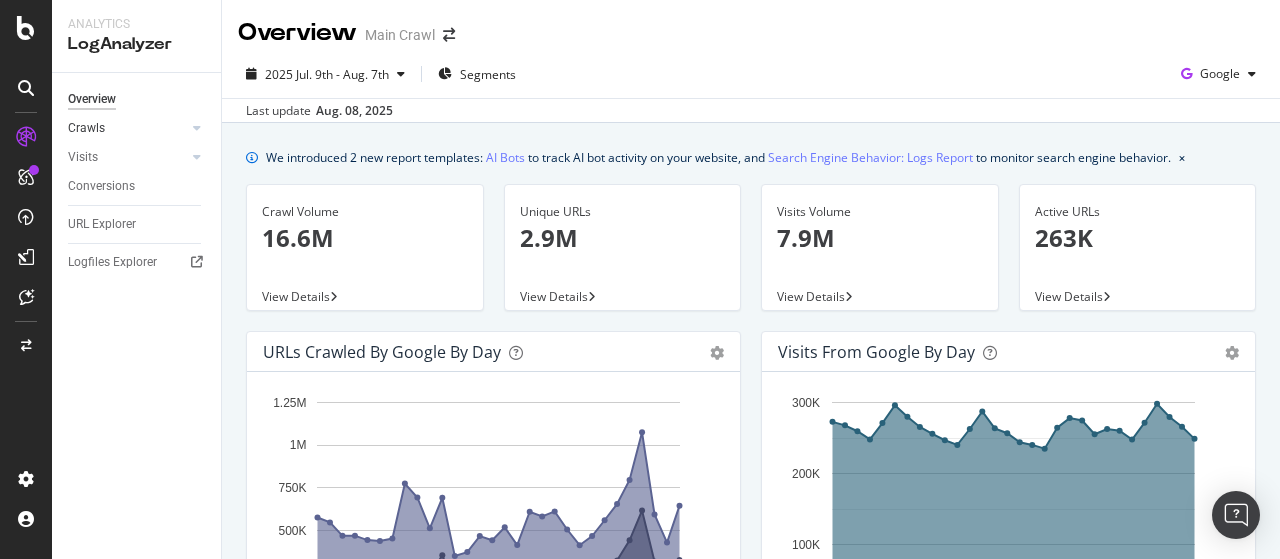 click on "Crawls" at bounding box center (127, 128) 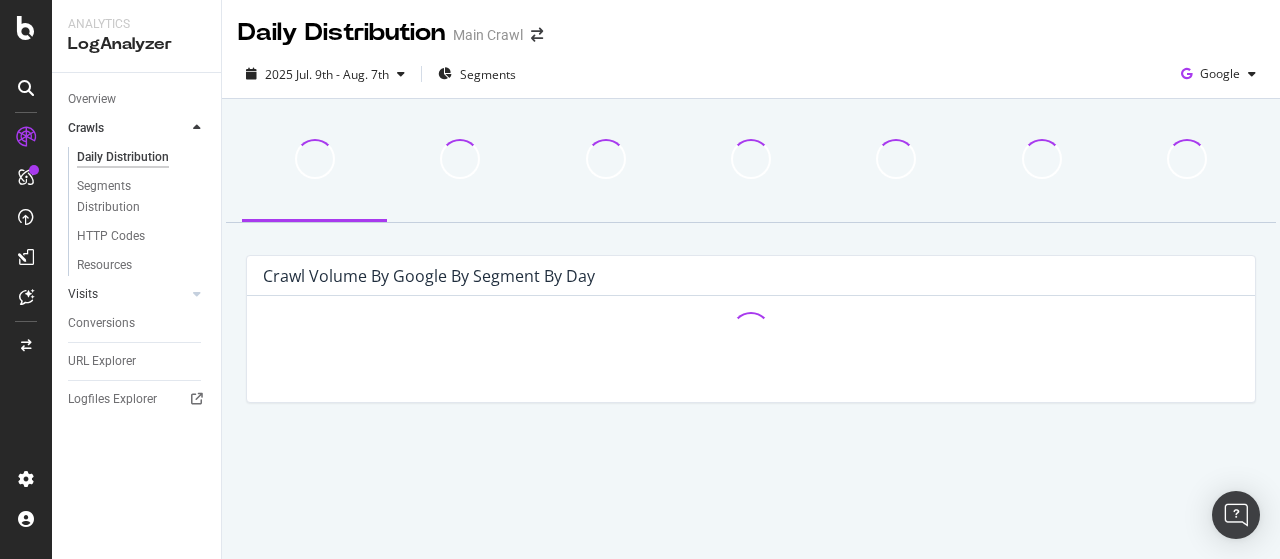 click on "Visits" at bounding box center (127, 294) 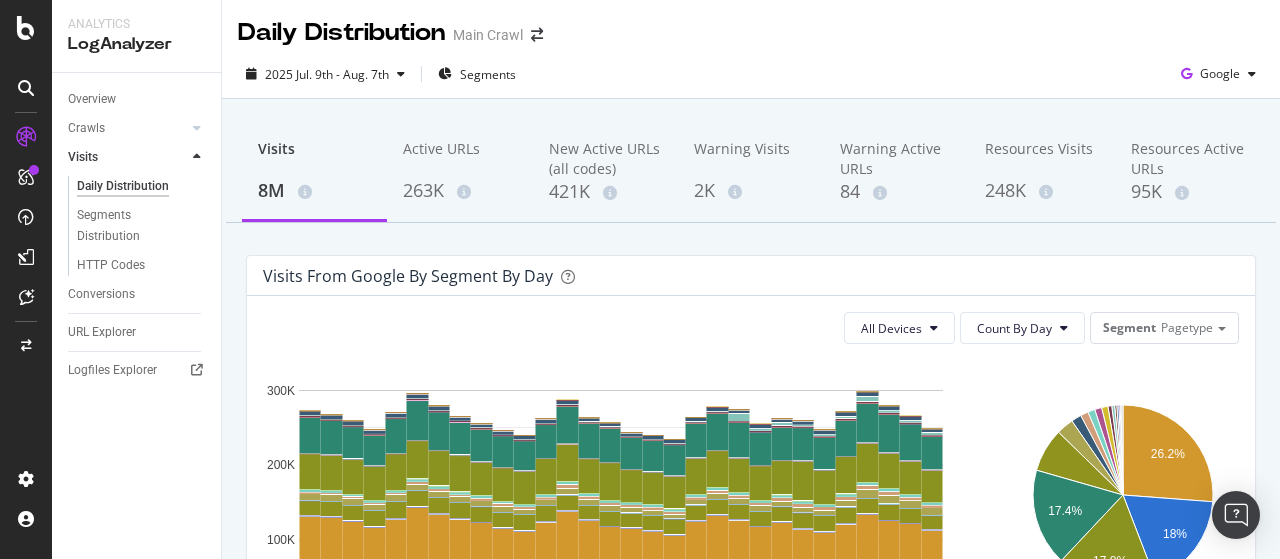 click on "Crawls" at bounding box center (144, 128) 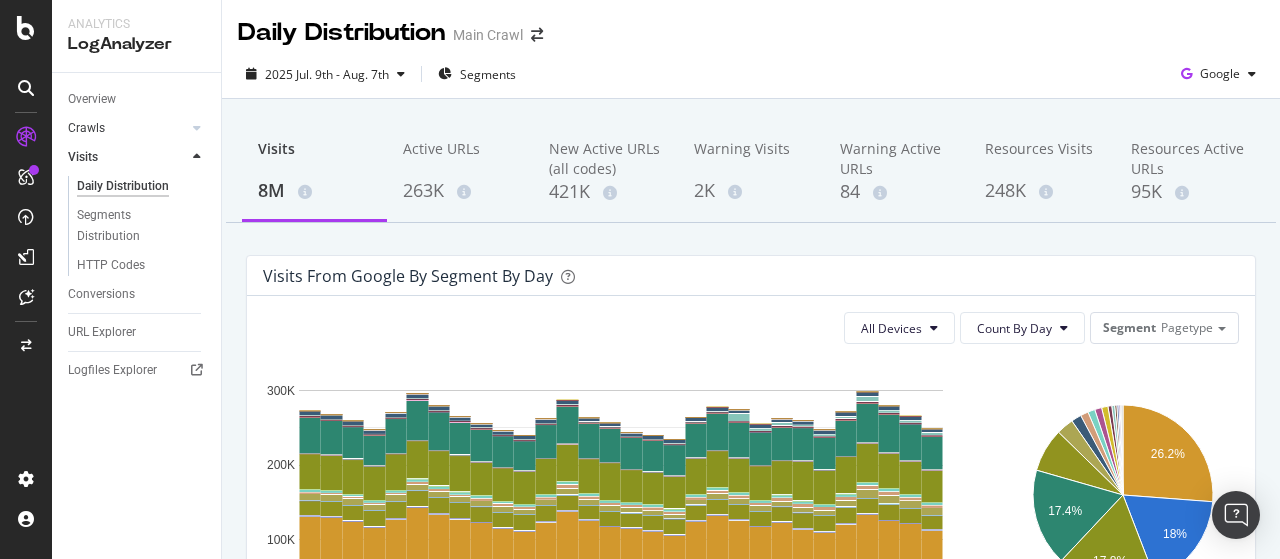 click on "Crawls" at bounding box center [127, 128] 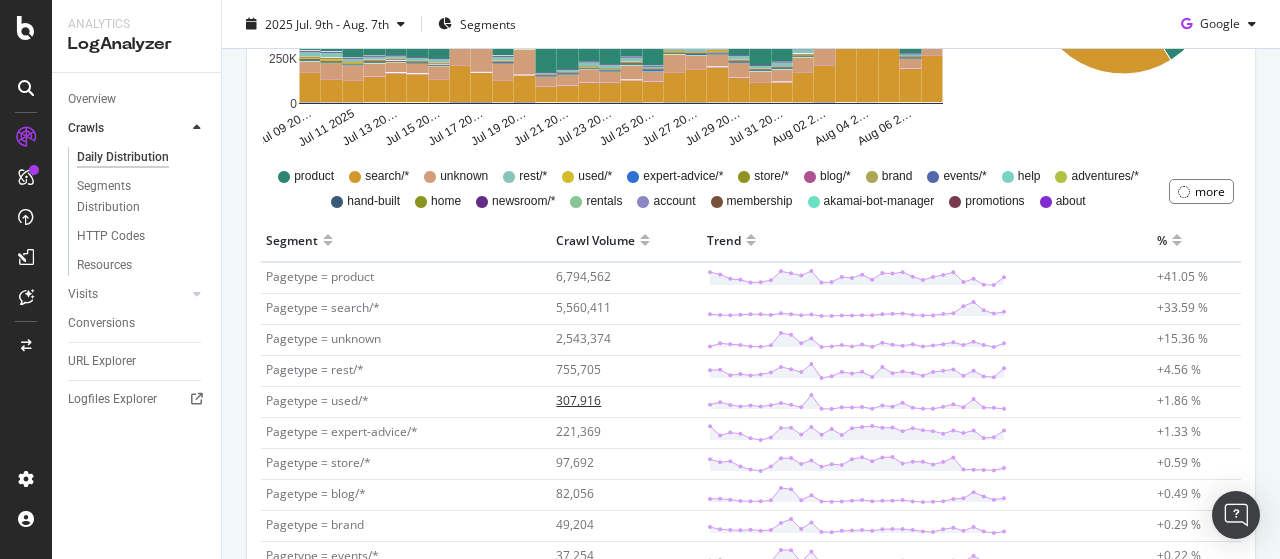 scroll, scrollTop: 493, scrollLeft: 0, axis: vertical 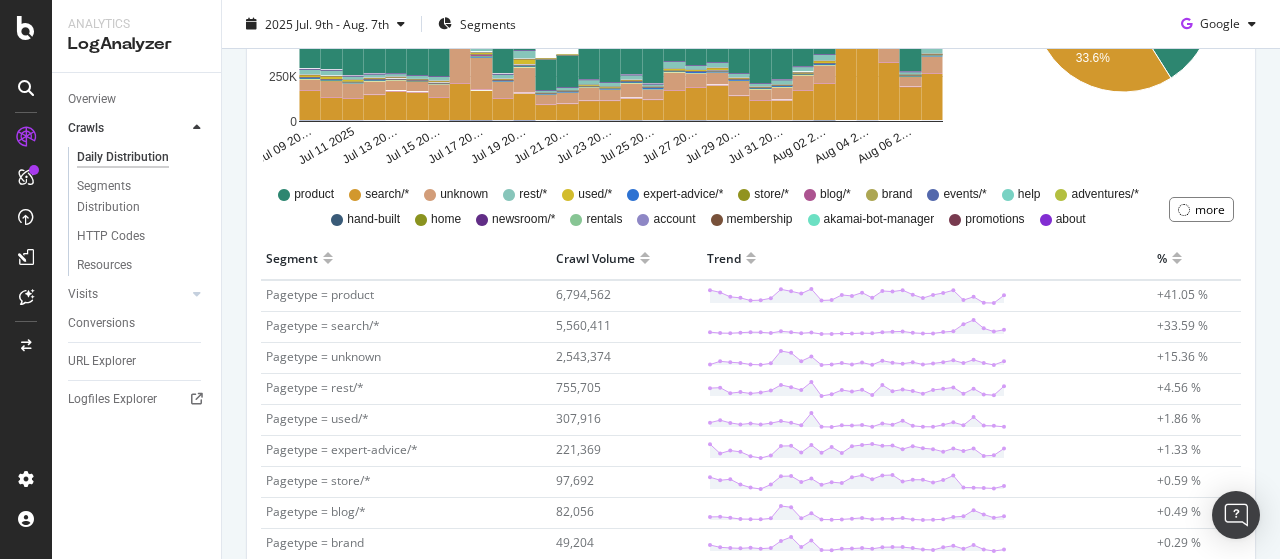 click on "Crawl Volume: 280,277
Crawl Volume: [NUMBER]   Unique URLs crawled [NUMBER]   New Unique URLs crawled [NUMBER]   Warning Crawl Volume [NUMBER]   Warning Unique URLs crawled [NUMBER]   Resources Crawl Volume [NUMBER]   Resources Unique URLs crawled [NUMBER]   Crawl Volume by google by Segment by Day All Google Bots Count By Day Segment Pagetype Hold CTRL while clicking to filter the report. Jul [NUMBER] 20… Jul [NUMBER] 2025 Jul [NUMBER] 20… Jul [NUMBER] 20… Jul [NUMBER] 20… Jul [NUMBER] 20… Jul [NUMBER] 20… Jul [NUMBER] 20… Jul [NUMBER] 20… Jul [NUMBER] 20… Jul [NUMBER] 20… Aug [NUMBER] 2… Aug [NUMBER] 2… Aug [NUMBER] 2… [NUMBER] [NUMBER] [NUMBER] [NUMBER] [NUMBER] Date pagetype = store/* pagetype = events/* pagetype = search/* pagetype = brand pagetype = path-ahead-ventures pagetype = unknown pagetype = adventures/* pagetype = expert-advice/* pagetype = gift-card pagetype = blog/* pagetype = home pagetype = rentals pagetype = newsroom/* pagetype = used/* pagetype = html-sitemaps pagetype = help pagetype = rest/* pagetype = action-network pagetype = about pagetype = hand-built pagetype = product pagetype = promotions Jul [NUMBER] 2025 [NUMBER]" at bounding box center (751, 488) 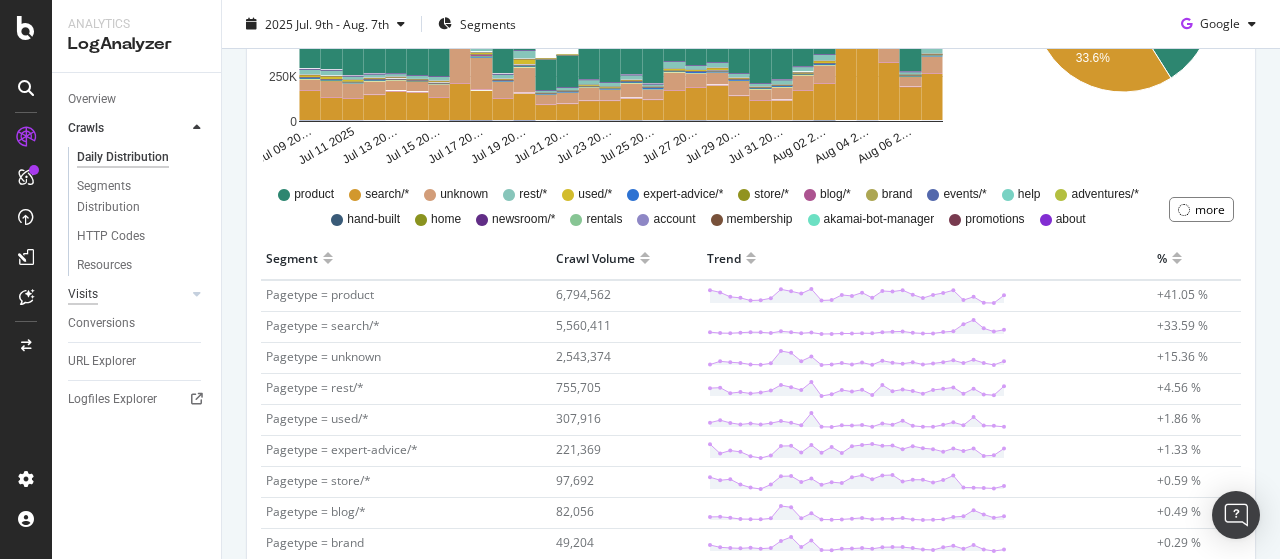 click on "Visits" at bounding box center (83, 294) 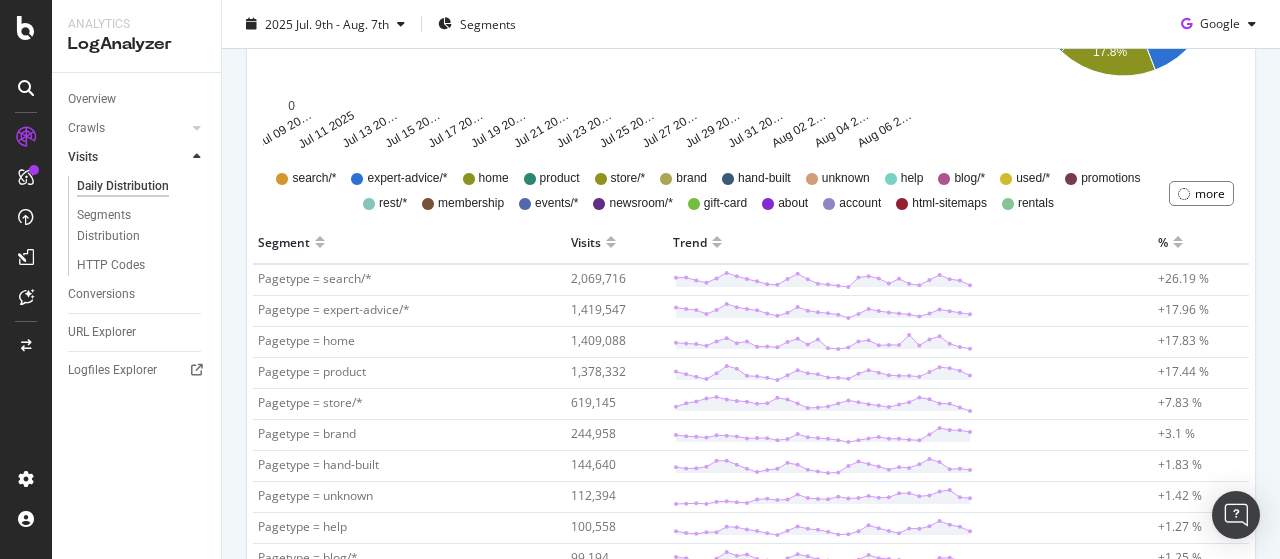 scroll, scrollTop: 511, scrollLeft: 0, axis: vertical 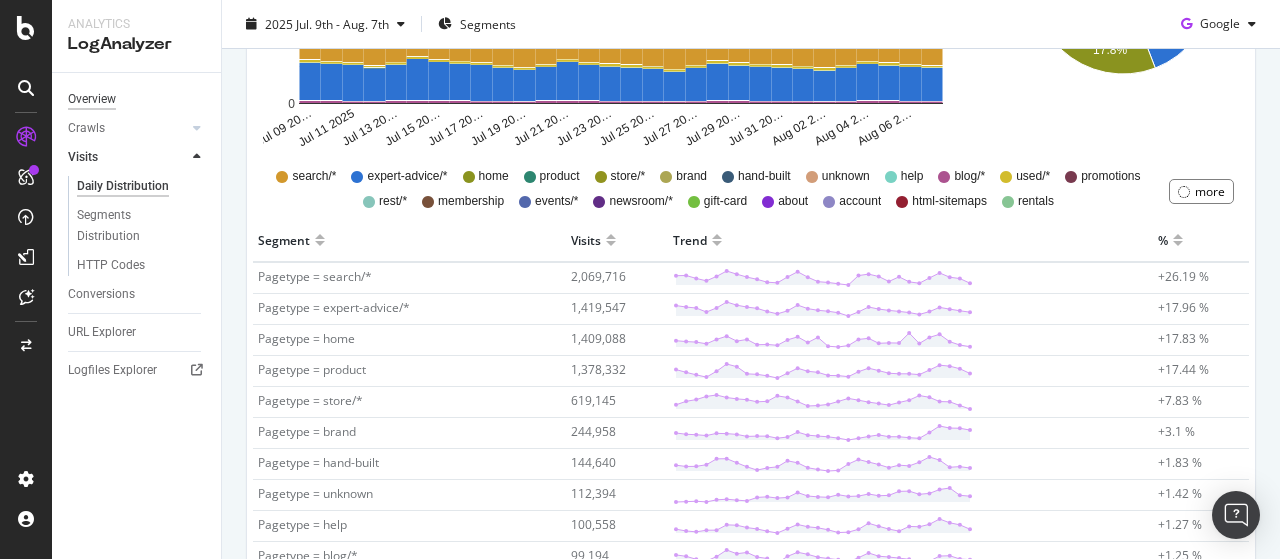 click on "Overview" at bounding box center (92, 99) 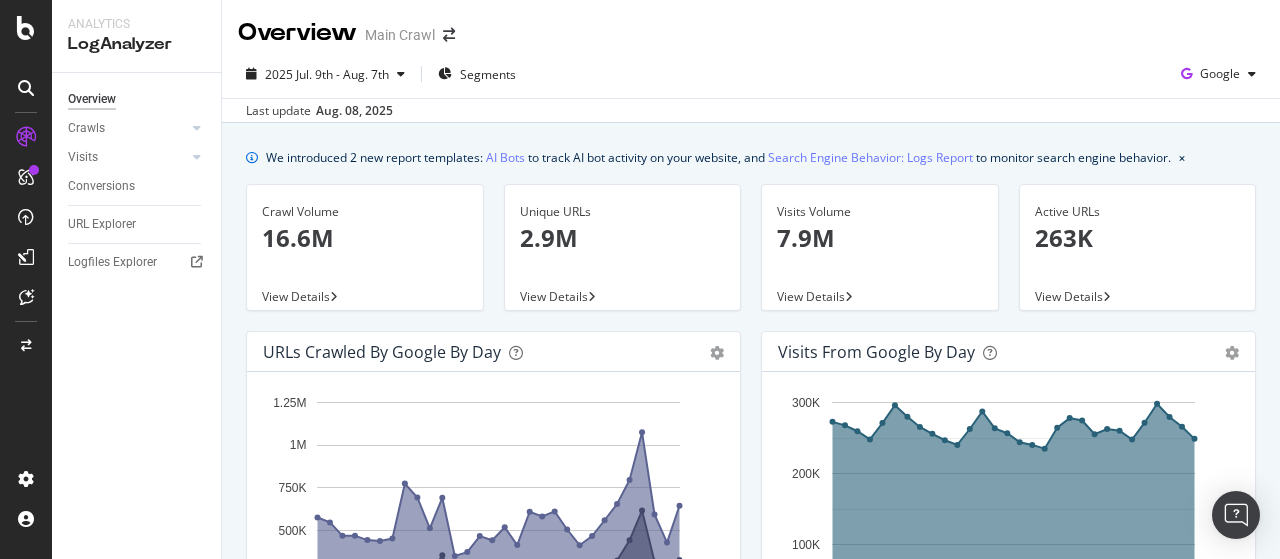 click on "[DATE] [MONTH] [YEAR] - [MONTH] [YEAR] Segments Google" at bounding box center (751, 78) 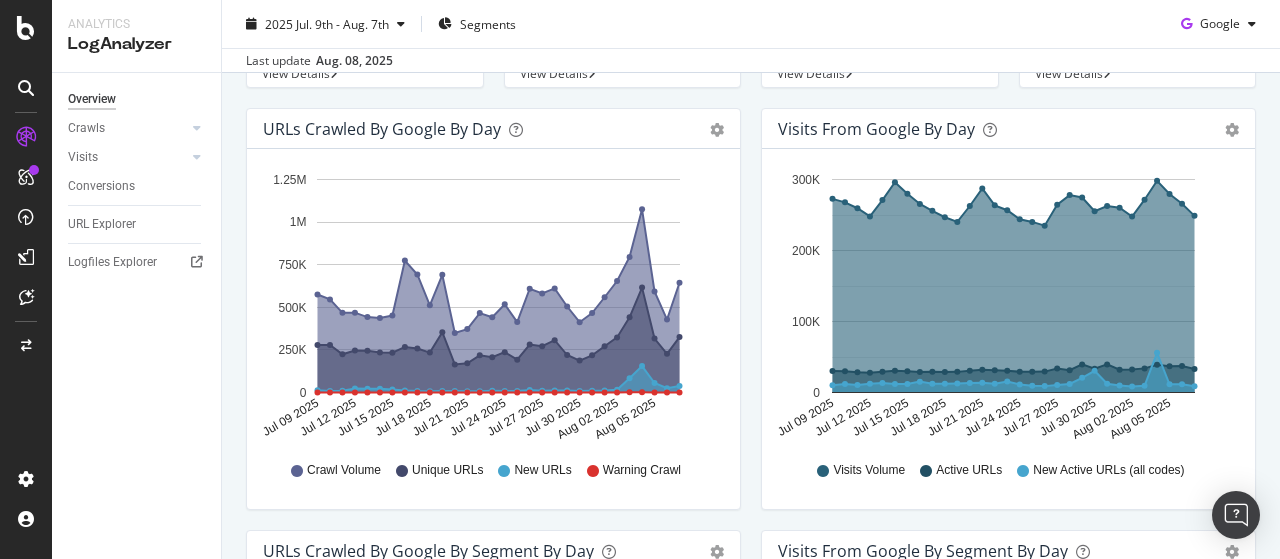 scroll, scrollTop: 224, scrollLeft: 0, axis: vertical 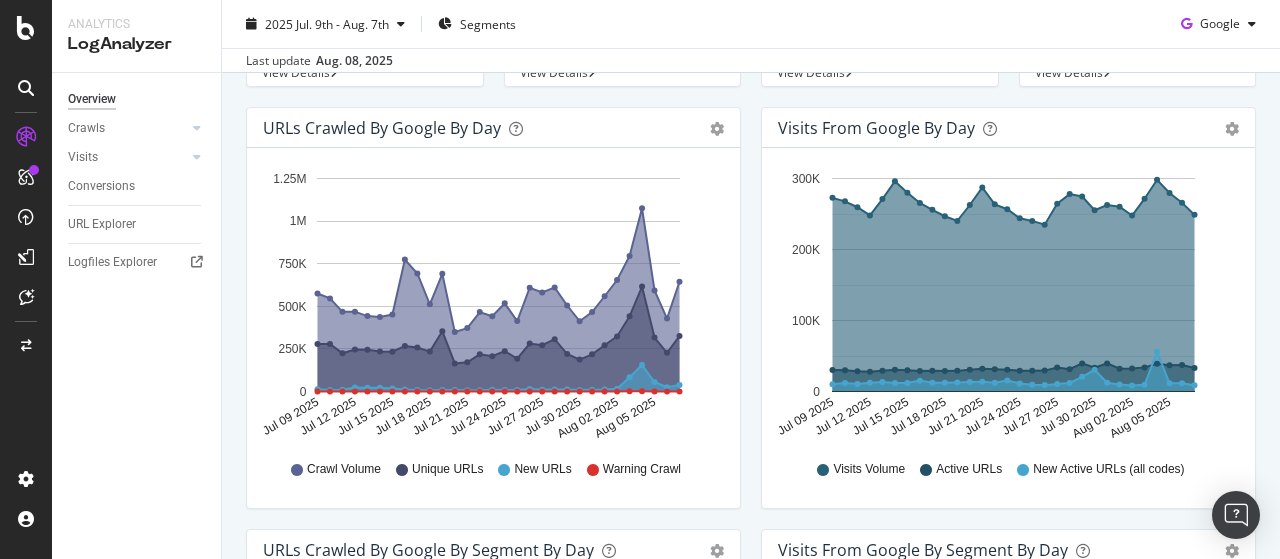 click on "Visits from Google by day Area Table Hold CTRL while clicking to filter the report. [DATE] [MONTH] [YEAR] [DATE] [MONTH] [YEAR] [DATE] [MONTH] [YEAR] [DATE] [MONTH] [YEAR] [DATE] [MONTH] [YEAR] [DATE] [MONTH] [YEAR] [DATE] [MONTH] [YEAR] [DATE] [MONTH] [YEAR] [DATE] [MONTH] [YEAR] [DATE] [MONTH] [YEAR] 0 100K 200K 300K Date Visits Volume Active URLs New Active URLs (all codes) [DATE] [MONTH] [YEAR] [NUMBER] [NUMBER] [NUMBER] [DATE] [MONTH] [YEAR] [NUMBER] [NUMBER] [NUMBER] [DATE] [MONTH] [YEAR] [NUMBER] [NUMBER] [NUMBER] [DATE] [MONTH] [YEAR] [NUMBER] [NUMBER] [NUMBER] [DATE] [MONTH] [YEAR] [NUMBER] [NUMBER] [NUMBER] [DATE] [MONTH] [YEAR] [NUMBER] [NUMBER] [NUMBER] [DATE] [MONTH] [YEAR] [NUMBER] [NUMBER] [NUMBER] [DATE] [MONTH] [YEAR] [NUMBER] [NUMBER] [NUMBER] [DATE] [MONTH] [YEAR] [NUMBER] [NUMBER] [NUMBER] [DATE] [MONTH] [YEAR] [NUMBER] [NUMBER] [NUMBER] [DATE] [MONTH] [YEAR] [NUMBER] [NUMBER] [NUMBER] [DATE] [MONTH] [YEAR] [NUMBER] [NUMBER] [NUMBER] [DATE] [MONTH] [YEAR] [NUMBER] [NUMBER] [NUMBER] [DATE] [MONTH] [YEAR] [NUMBER] [NUMBER] [NUMBER] [DATE] [MONTH] [YEAR] [NUMBER] [NUMBER] [NUMBER] [DATE] [MONTH] [YEAR] [NUMBER] [NUMBER] [NUMBER] [DATE] [MONTH] [YEAR] [NUMBER] [NUMBER] [NUMBER] [DATE] [MONTH] [YEAR] [NUMBER] [NUMBER] [NUMBER] [DATE] [MONTH] [YEAR] [NUMBER] [NUMBER] [NUMBER] [DATE] [MONTH] [YEAR] [NUMBER] [NUMBER] [NUMBER] [DATE] [MONTH] [YEAR] [NUMBER] [NUMBER] [NUMBER] [DATE] [MONTH] [YEAR] [NUMBER] [NUMBER] [NUMBER] [DATE] [MONTH] [YEAR] [NUMBER] [NUMBER] [NUMBER]" at bounding box center [1008, 318] 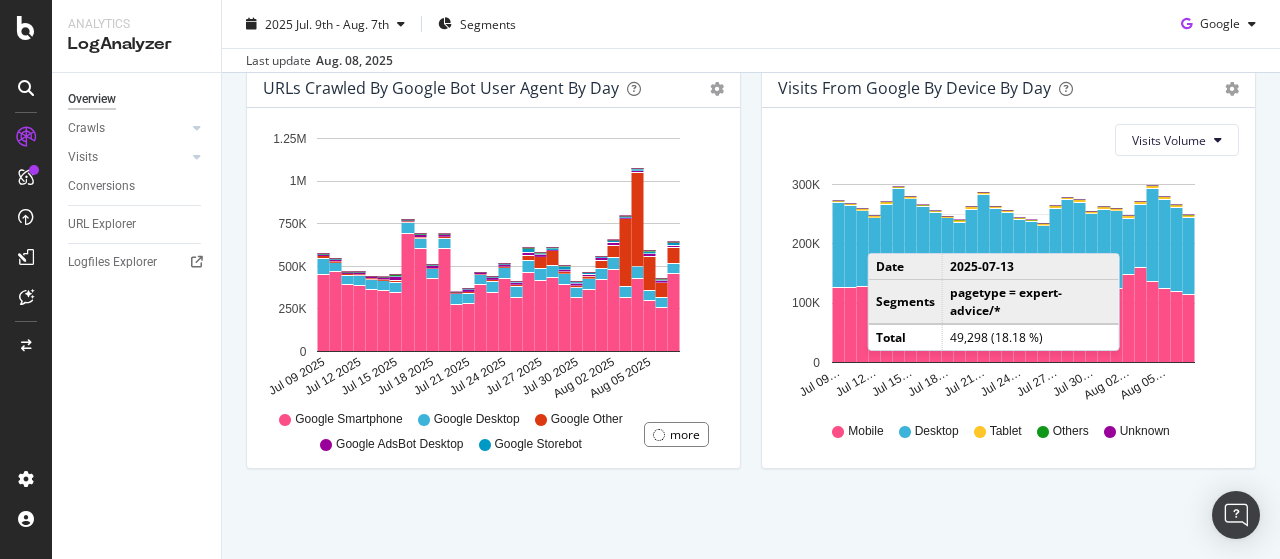 scroll, scrollTop: 544, scrollLeft: 0, axis: vertical 